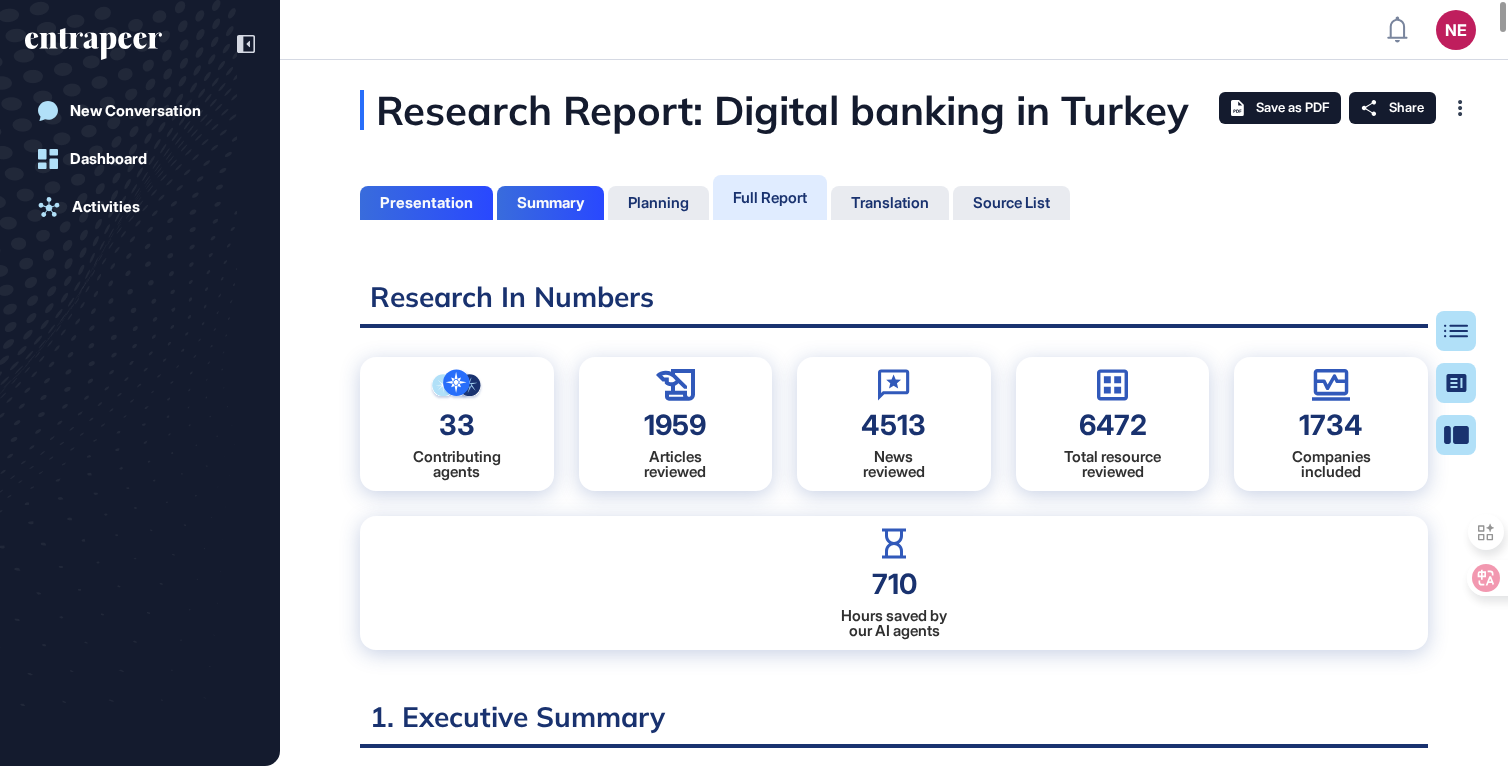 scroll, scrollTop: 0, scrollLeft: 0, axis: both 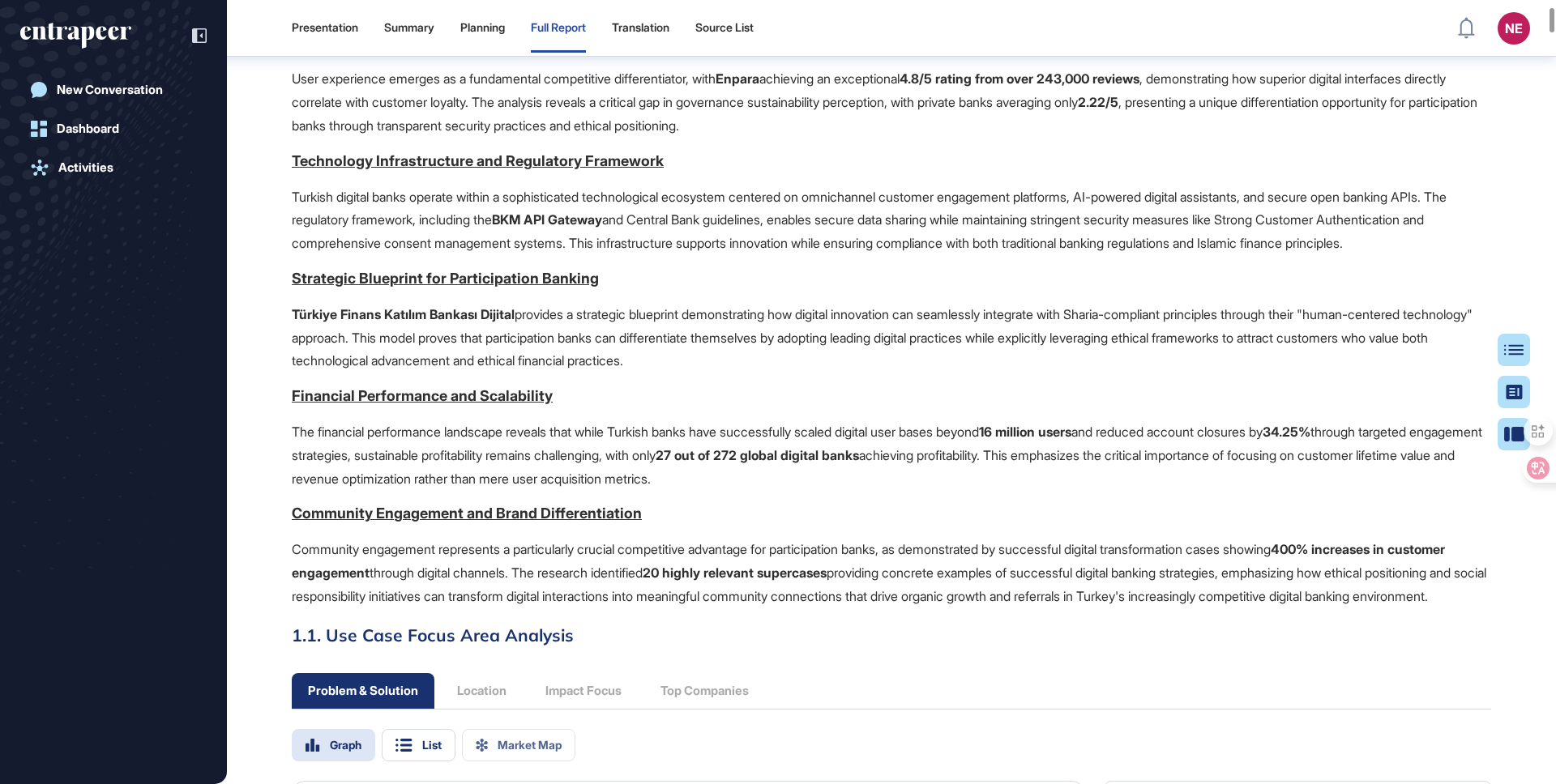 drag, startPoint x: 766, startPoint y: 433, endPoint x: 791, endPoint y: 411, distance: 33.301652 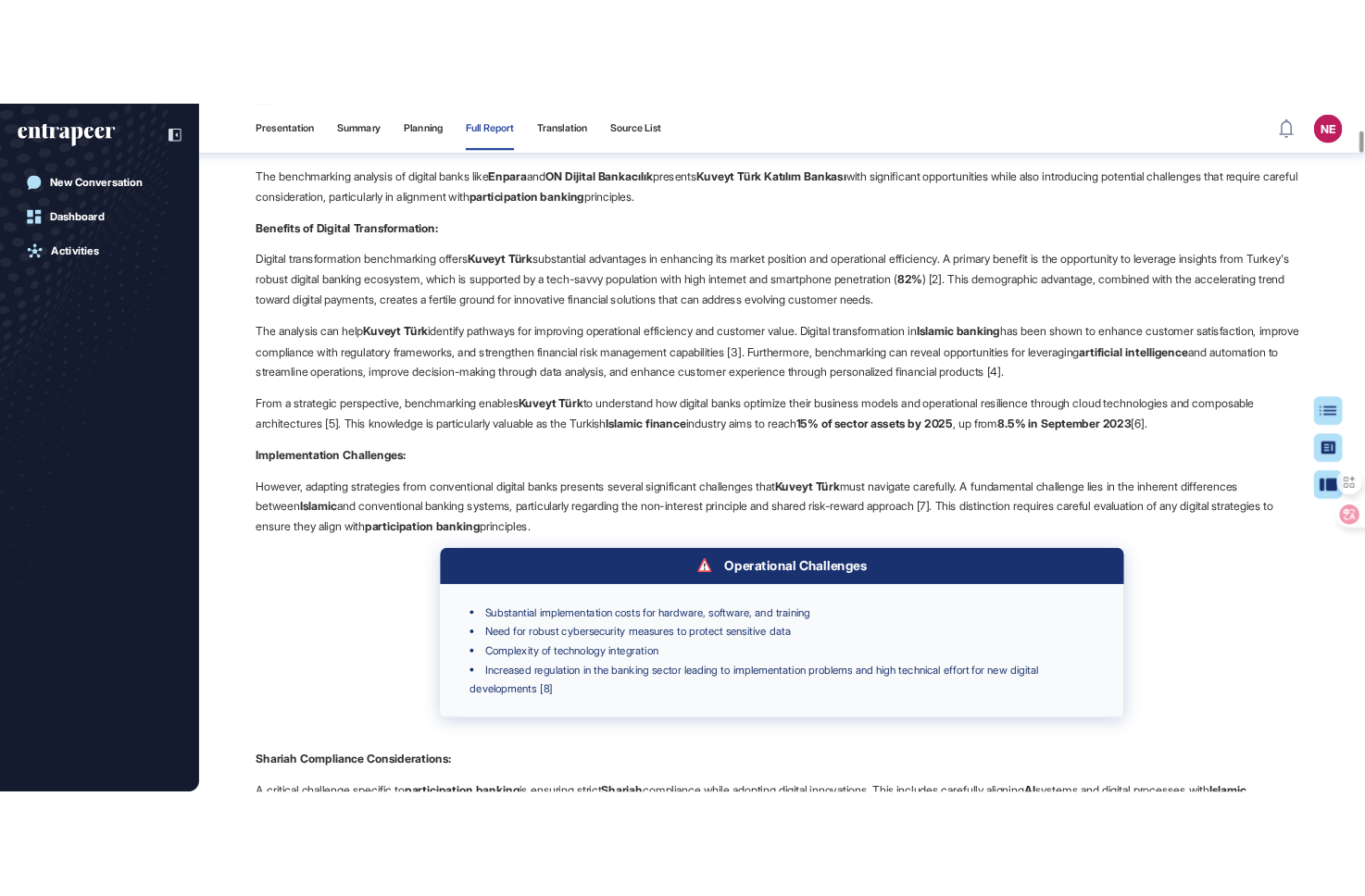 scroll, scrollTop: 3716, scrollLeft: 0, axis: vertical 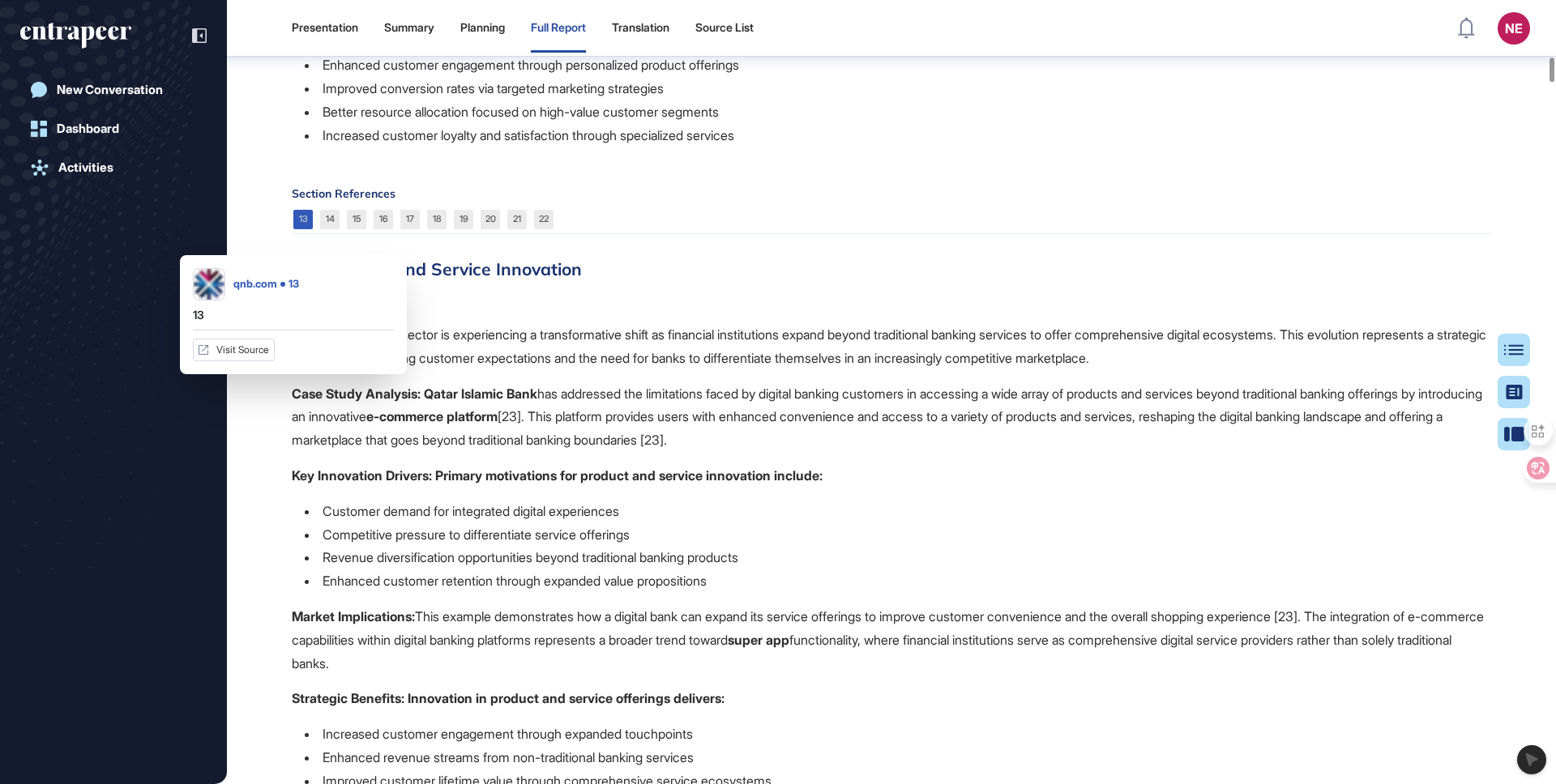 click on "13" at bounding box center (303, 219) 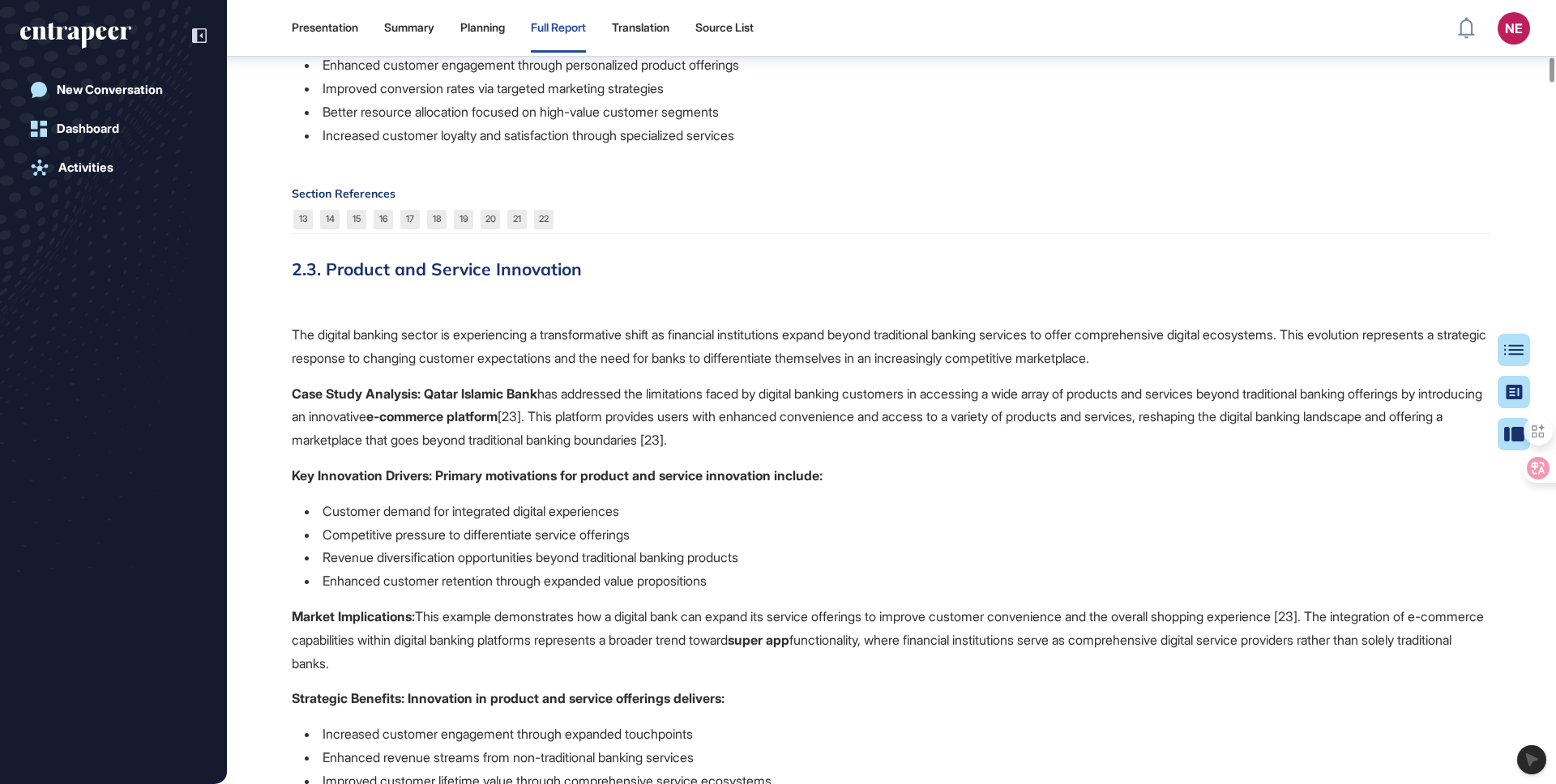 scroll, scrollTop: 6871, scrollLeft: 0, axis: vertical 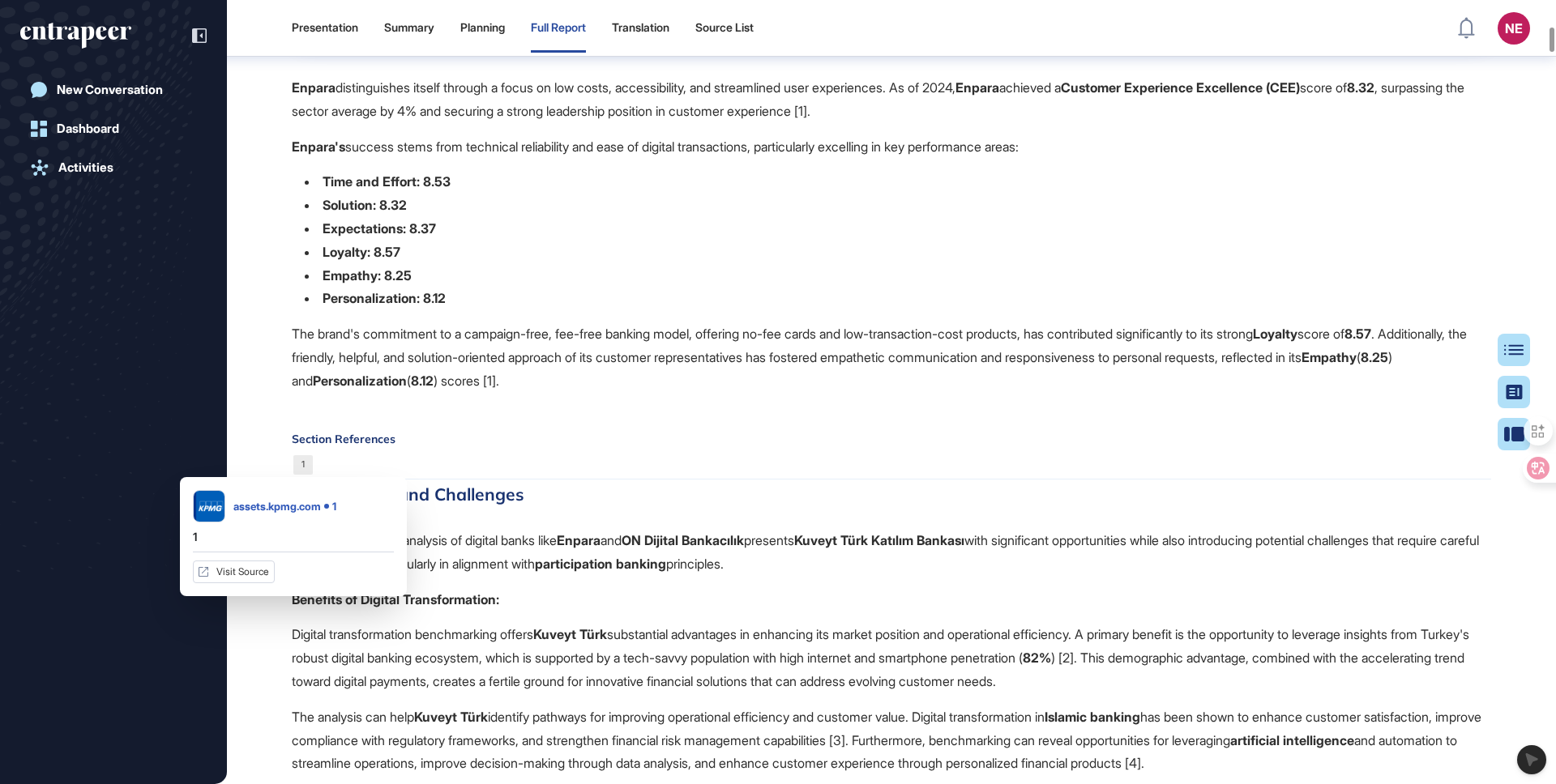 click on "The brand's commitment to a campaign-free, fee-free banking model, offering no-fee cards and low-transaction-cost products, has contributed significantly to its strong  Loyalty  score of  8.57 . Additionally, the friendly, helpful, and solution-oriented approach of its customer representatives has fostered empathetic communication and responsiveness to personal requests, reflected in its  Empathy  ( 8.25 ) and  Personalization  ( 8.12 ) scores [1]." at bounding box center (891, 357) 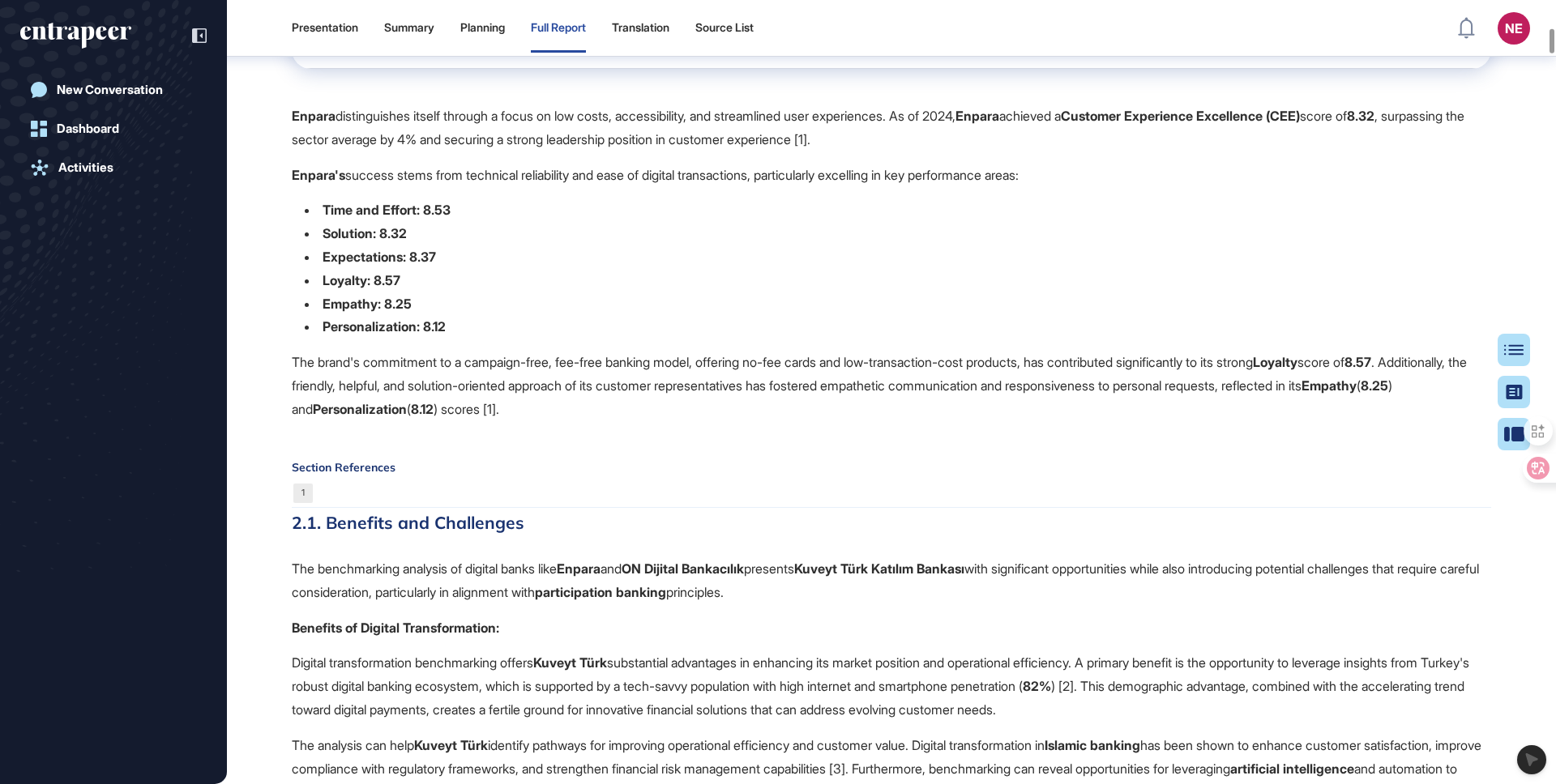 scroll, scrollTop: 3339, scrollLeft: 0, axis: vertical 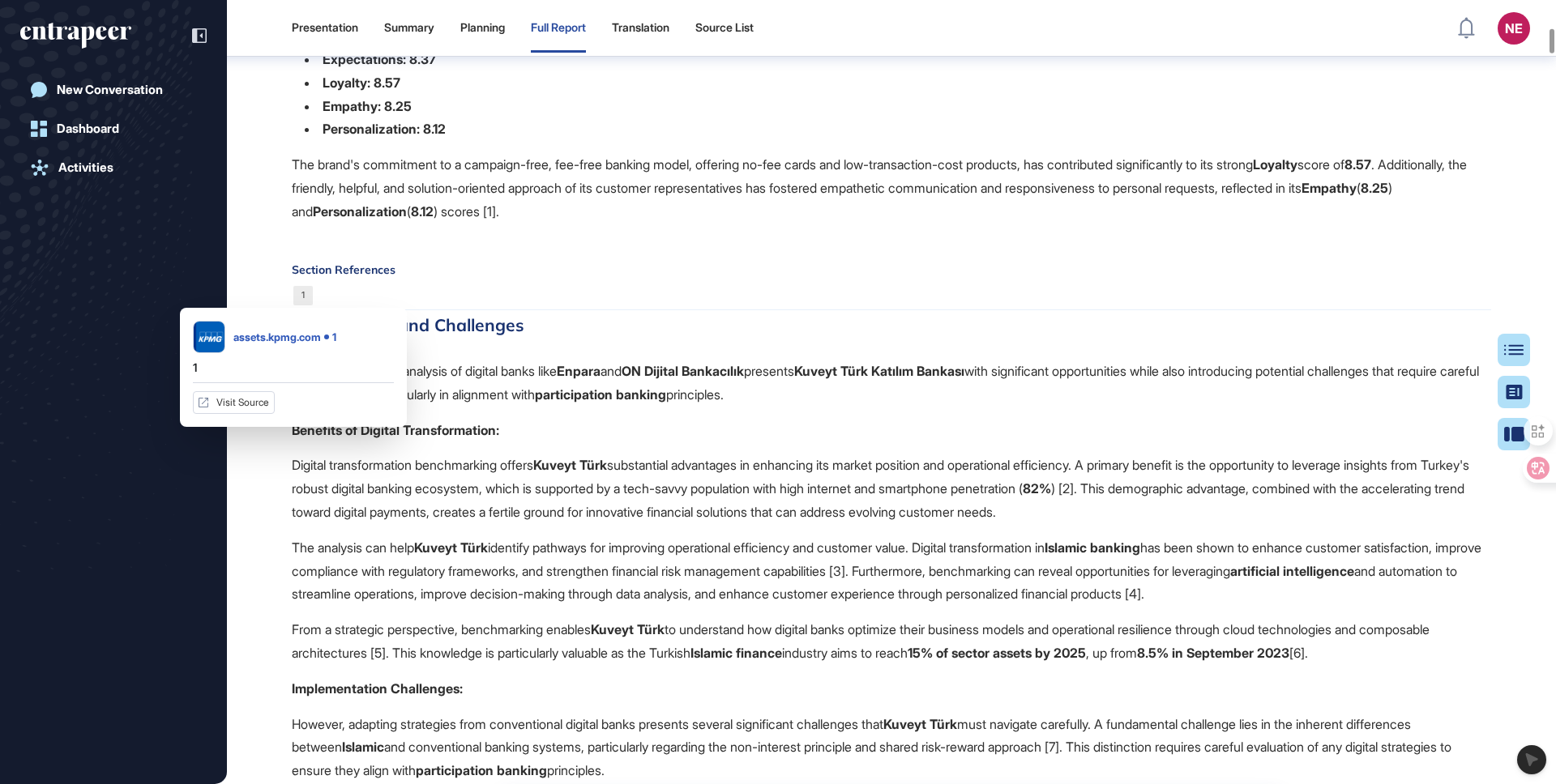 click on "Section References 1" 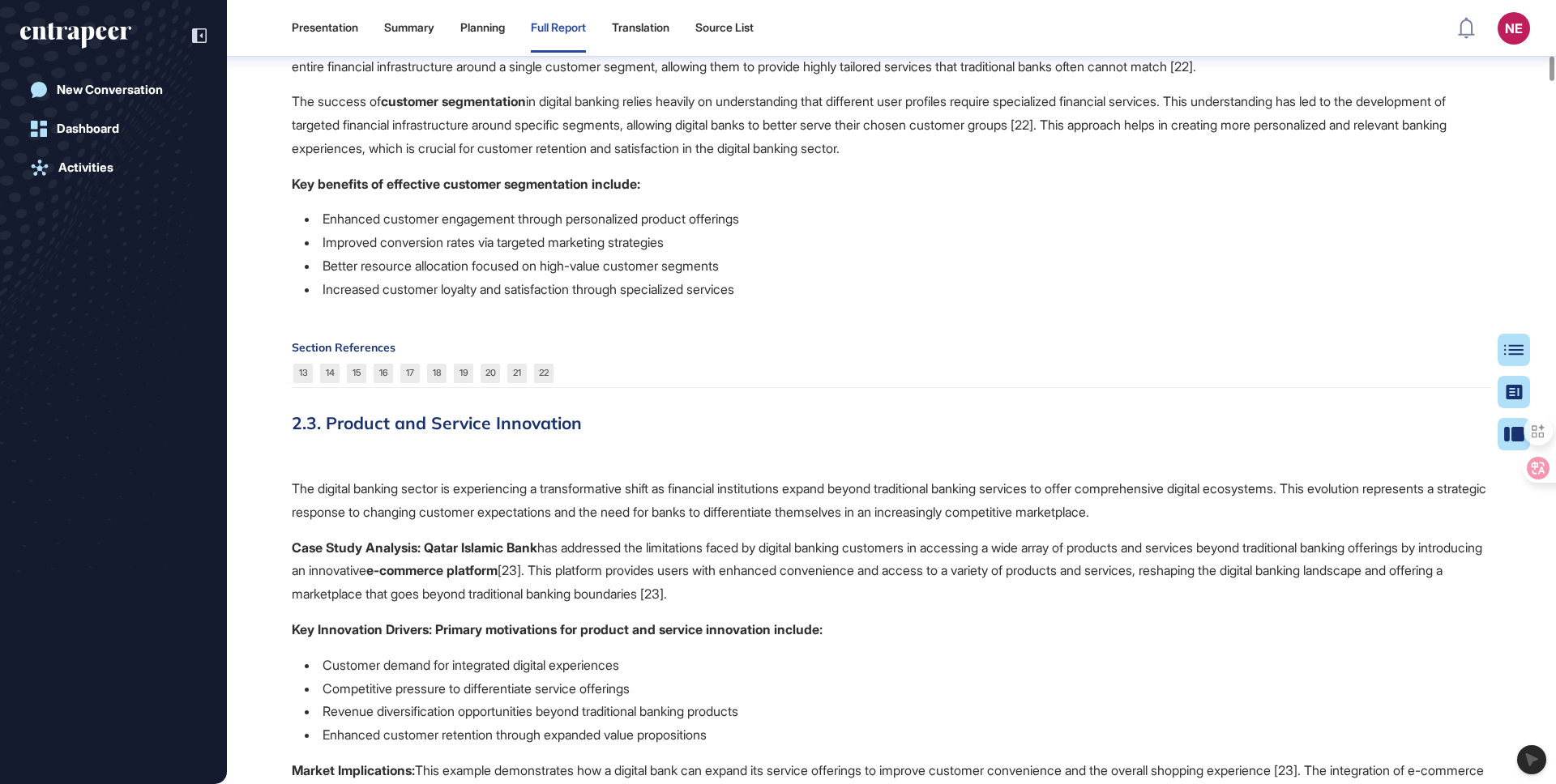 scroll, scrollTop: 6713, scrollLeft: 0, axis: vertical 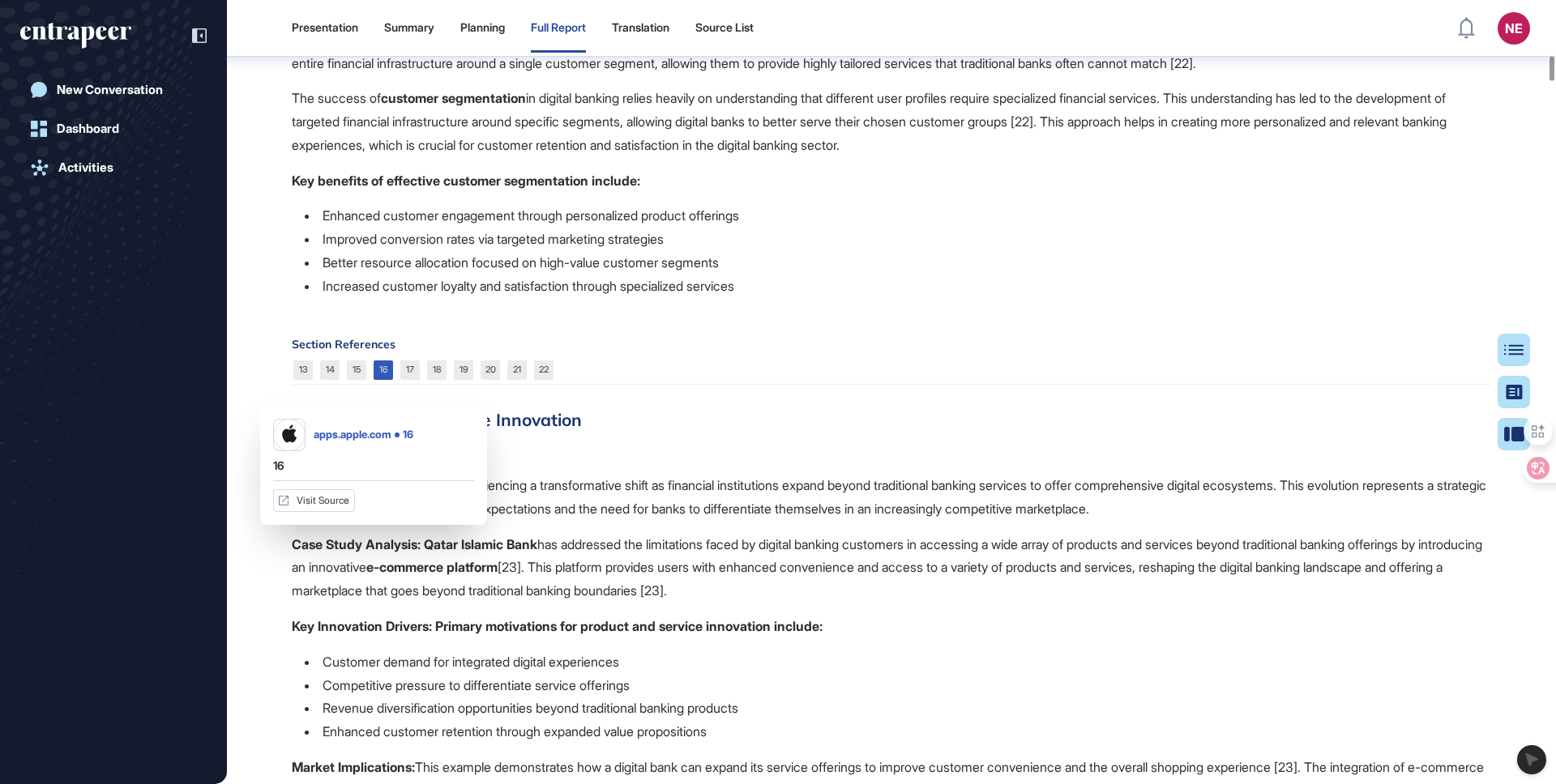 click on "16" at bounding box center (383, 370) 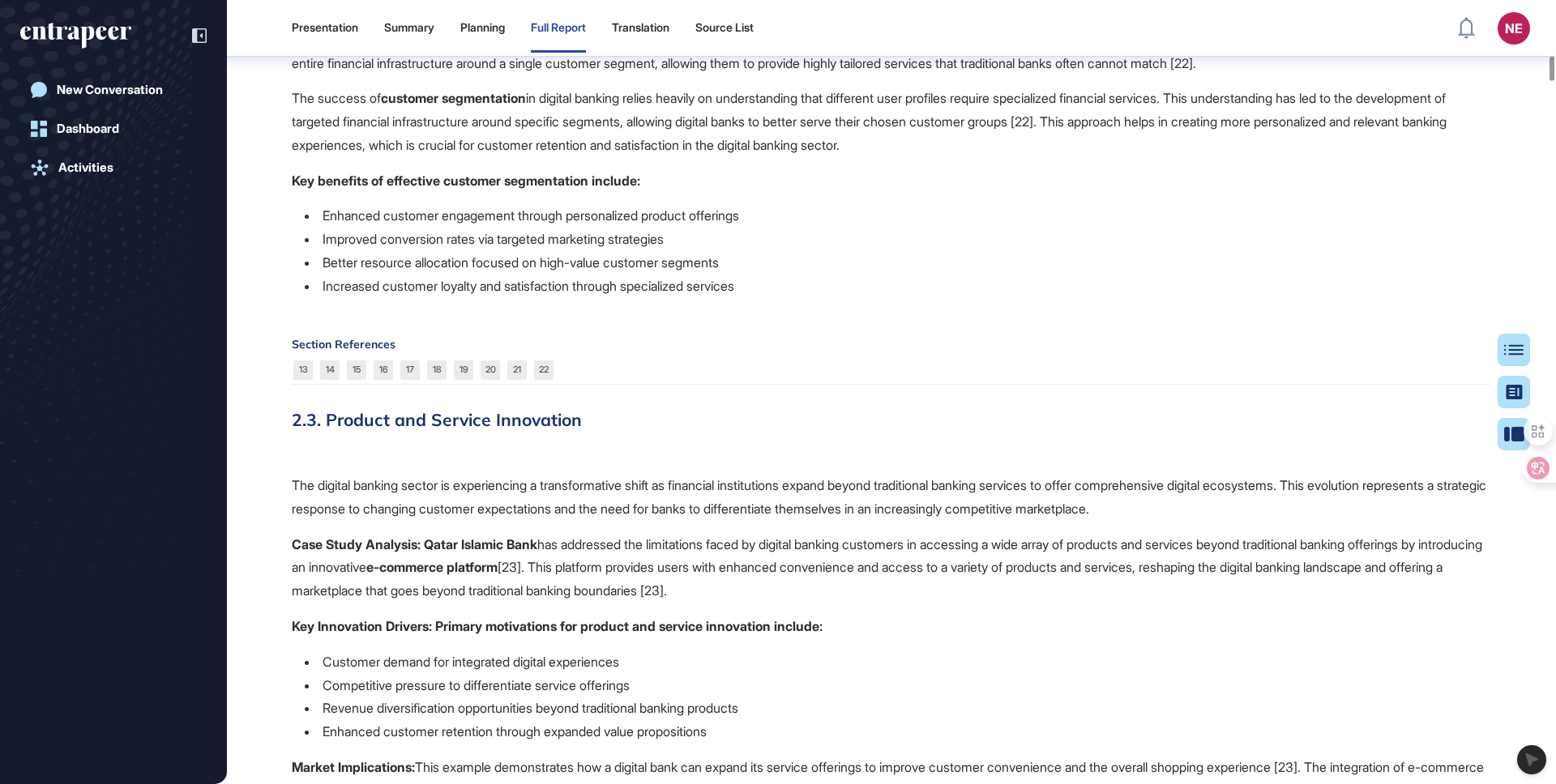 click on "In the evolving Turkish digital banking landscape,  Enpara  has established itself as a pioneering force with a distinct strategic positioning and business model that sets it apart in the market. Its early market leadership in the digital transformation of banking services is notable [13]. Enpara's  strategic positioning is fundamentally built on its commitment to delivering a fully online banking experience, operating entirely without physical branches. This positioning aligns with their core business model, which emphasizes personalized user journeys and strategic partnerships to enhance customer engagement while maintaining operational efficiency [13]. The bank's comprehensive digital service suite encompasses various financial products: Savings accounts Daily accounts Demand deposit accounts Time deposits Gold accounts NFC-enabled prepaid and credit cards [14] The strategic approach of digital banks in Turkey is significantly shaped by the regulatory framework established by the  Enpara Enpara March 2024" 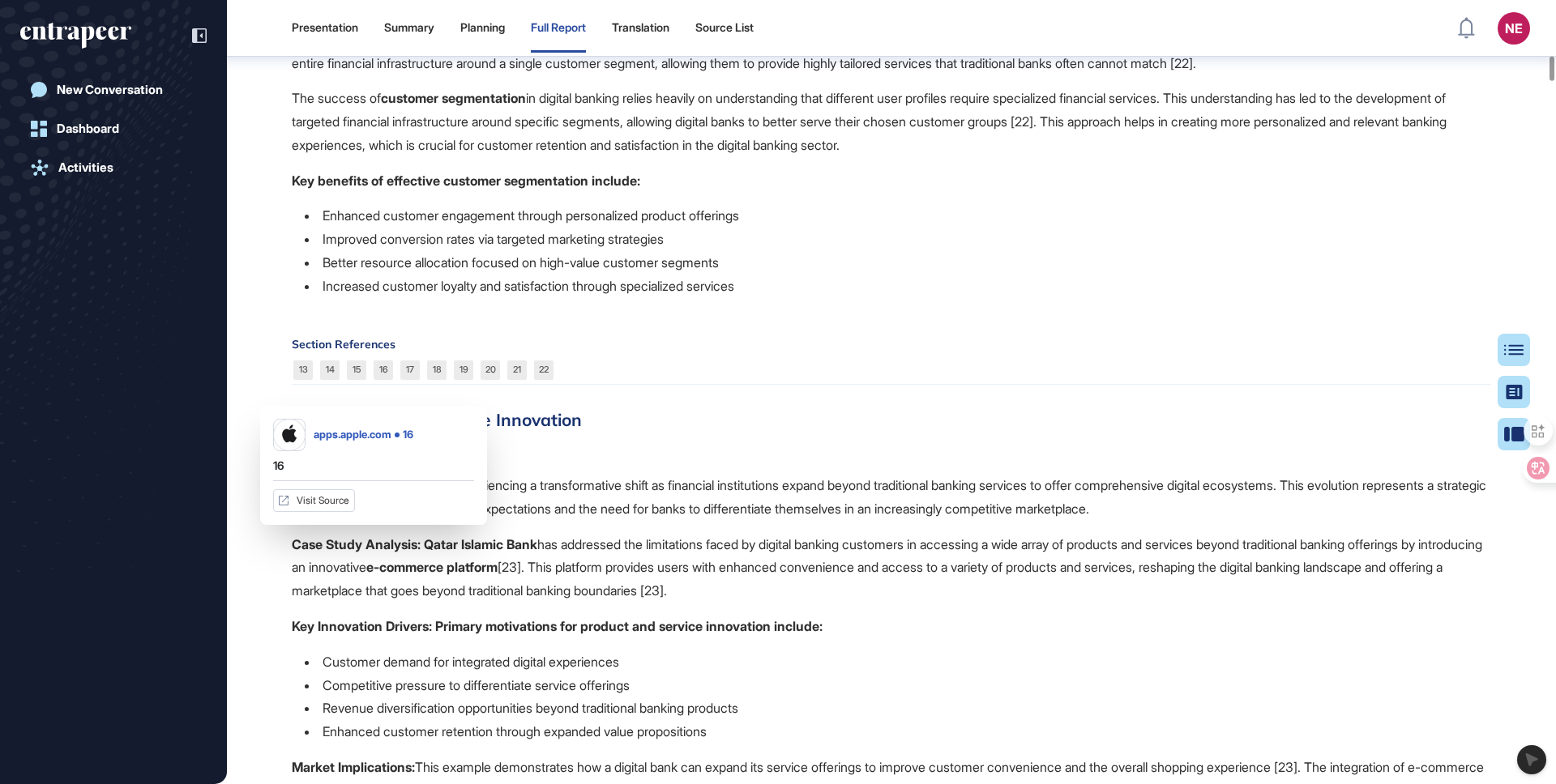 click on "Visit Source" at bounding box center [314, 501] 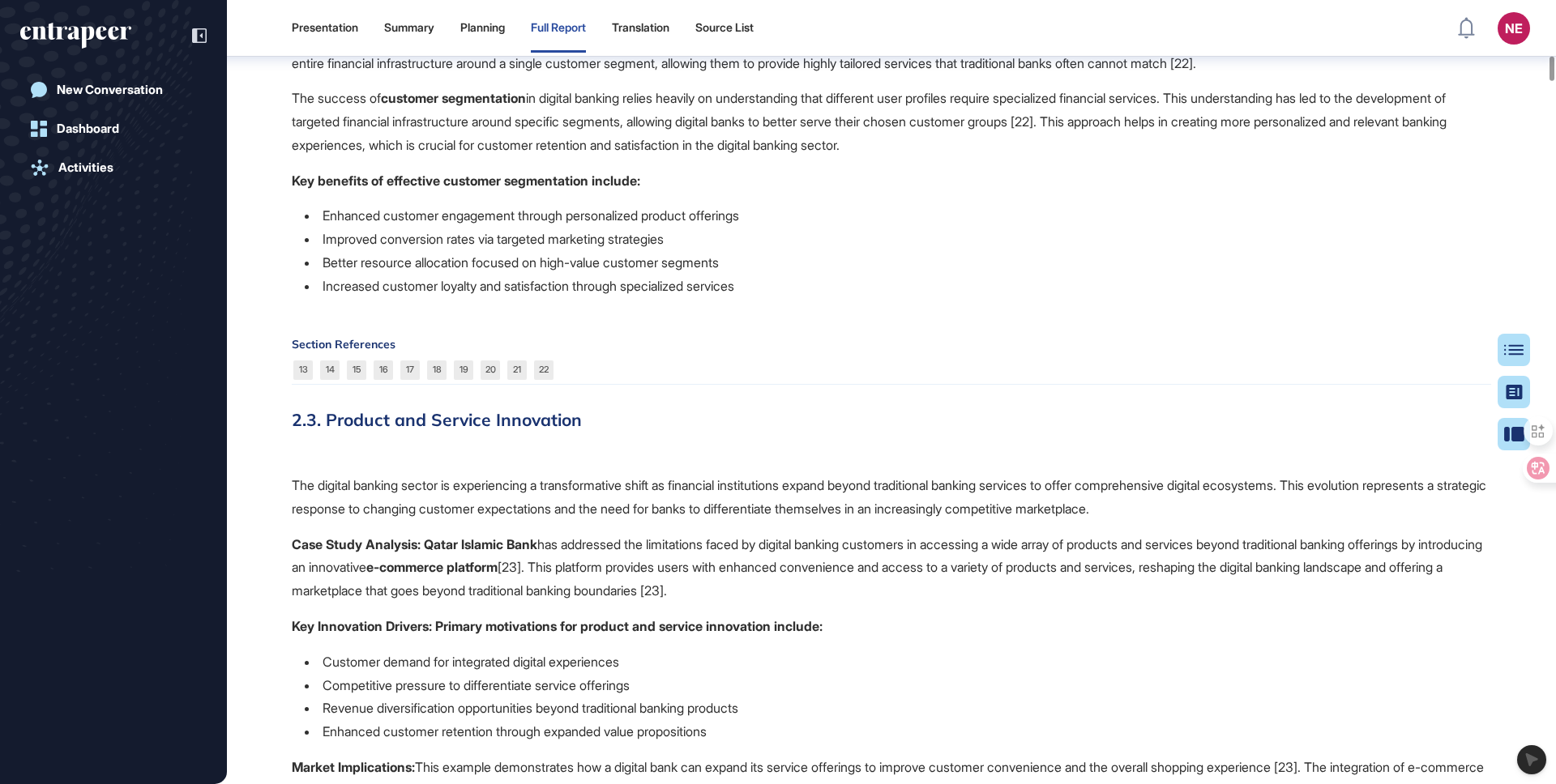 click on "In the evolving Turkish digital banking landscape,  Enpara  has established itself as a pioneering force with a distinct strategic positioning and business model that sets it apart in the market. Its early market leadership in the digital transformation of banking services is notable [13]. Enpara's  strategic positioning is fundamentally built on its commitment to delivering a fully online banking experience, operating entirely without physical branches. This positioning aligns with their core business model, which emphasizes personalized user journeys and strategic partnerships to enhance customer engagement while maintaining operational efficiency [13]. The bank's comprehensive digital service suite encompasses various financial products: Savings accounts Daily accounts Demand deposit accounts Time deposits Gold accounts NFC-enabled prepaid and credit cards [14] The strategic approach of digital banks in Turkey is significantly shaped by the regulatory framework established by the  Enpara Enpara March 2024" 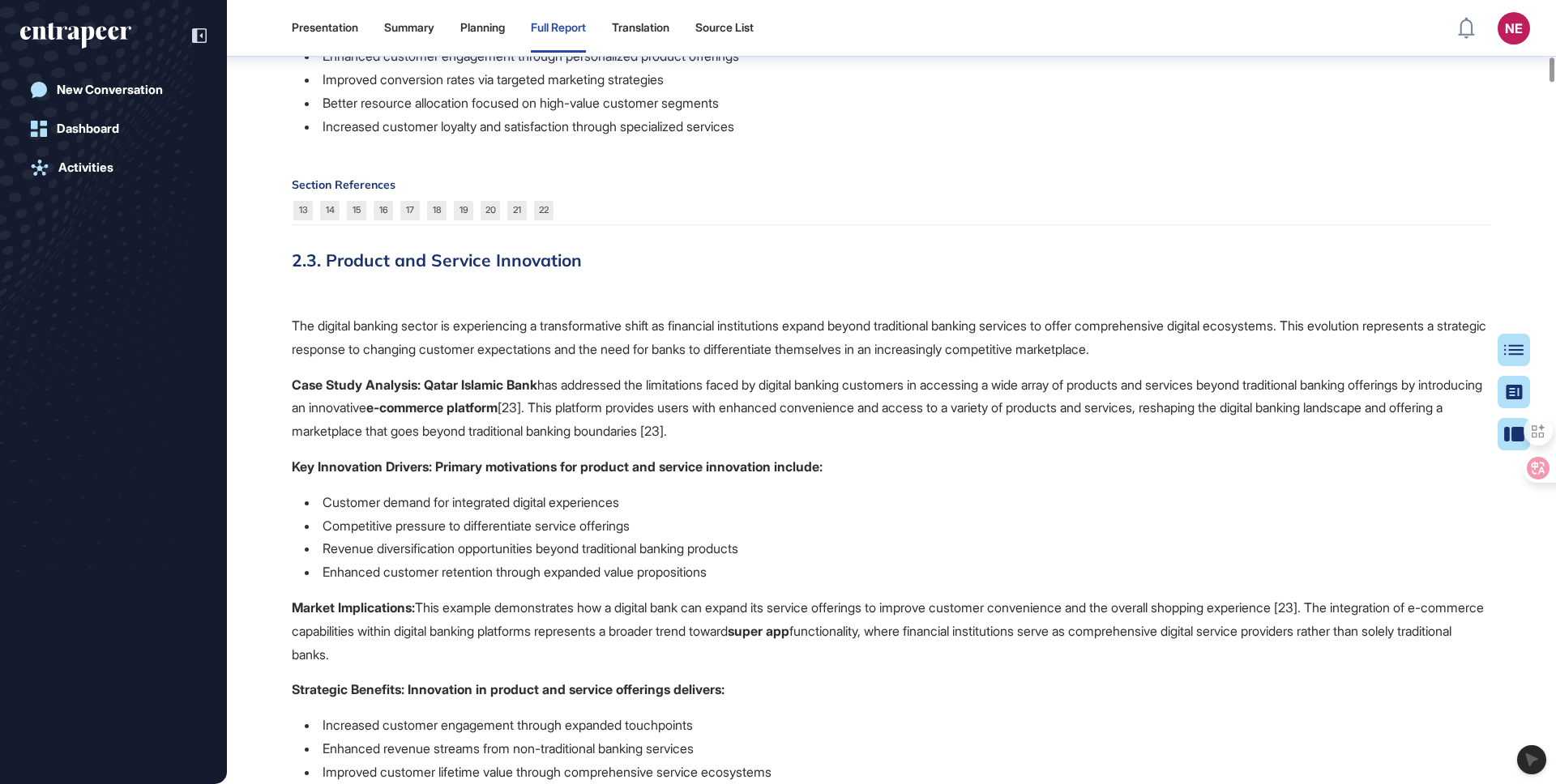 scroll, scrollTop: 6845, scrollLeft: 0, axis: vertical 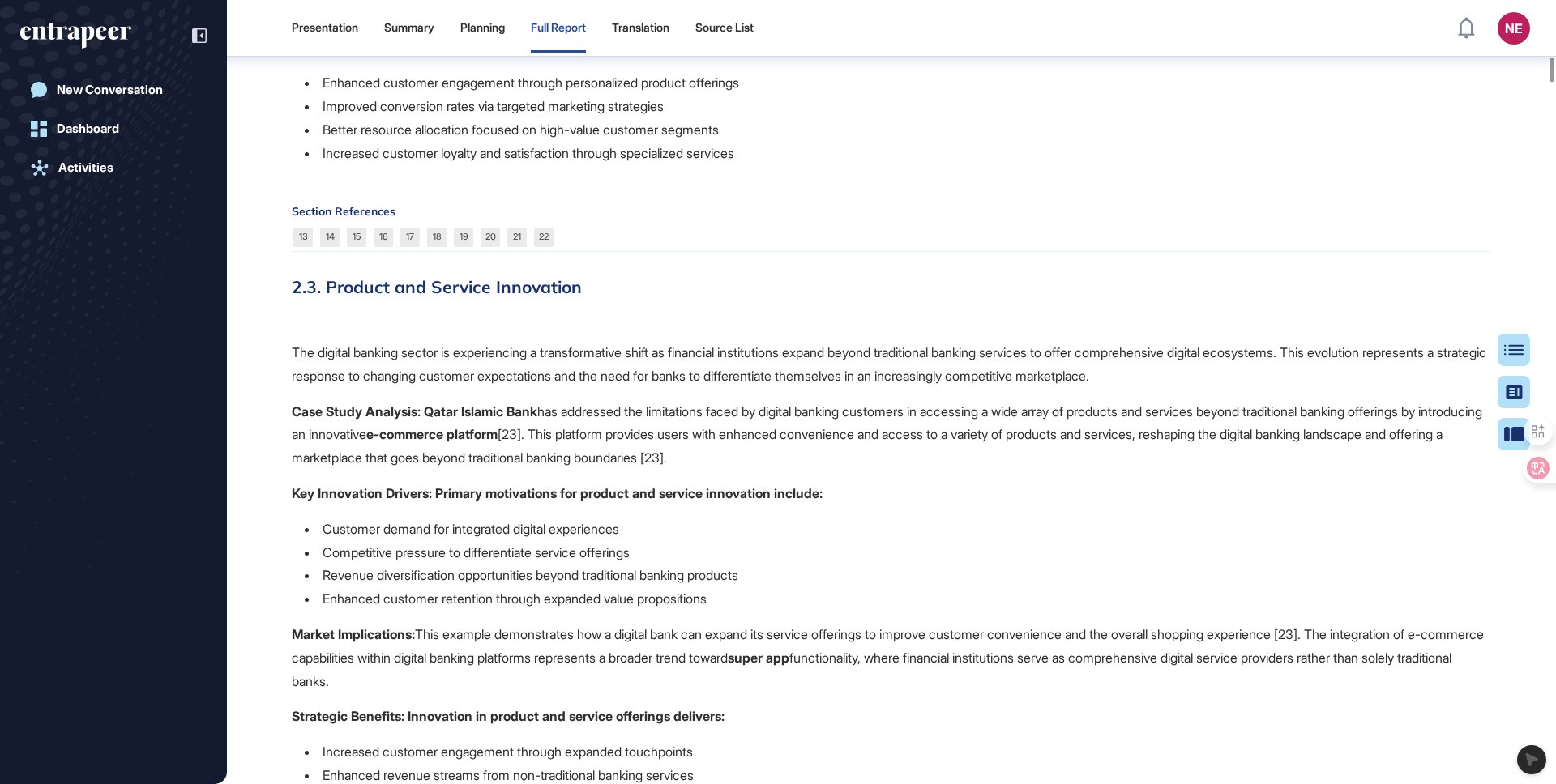 click on "Section References 13 14 15 16 17 18 19 20 21 22" 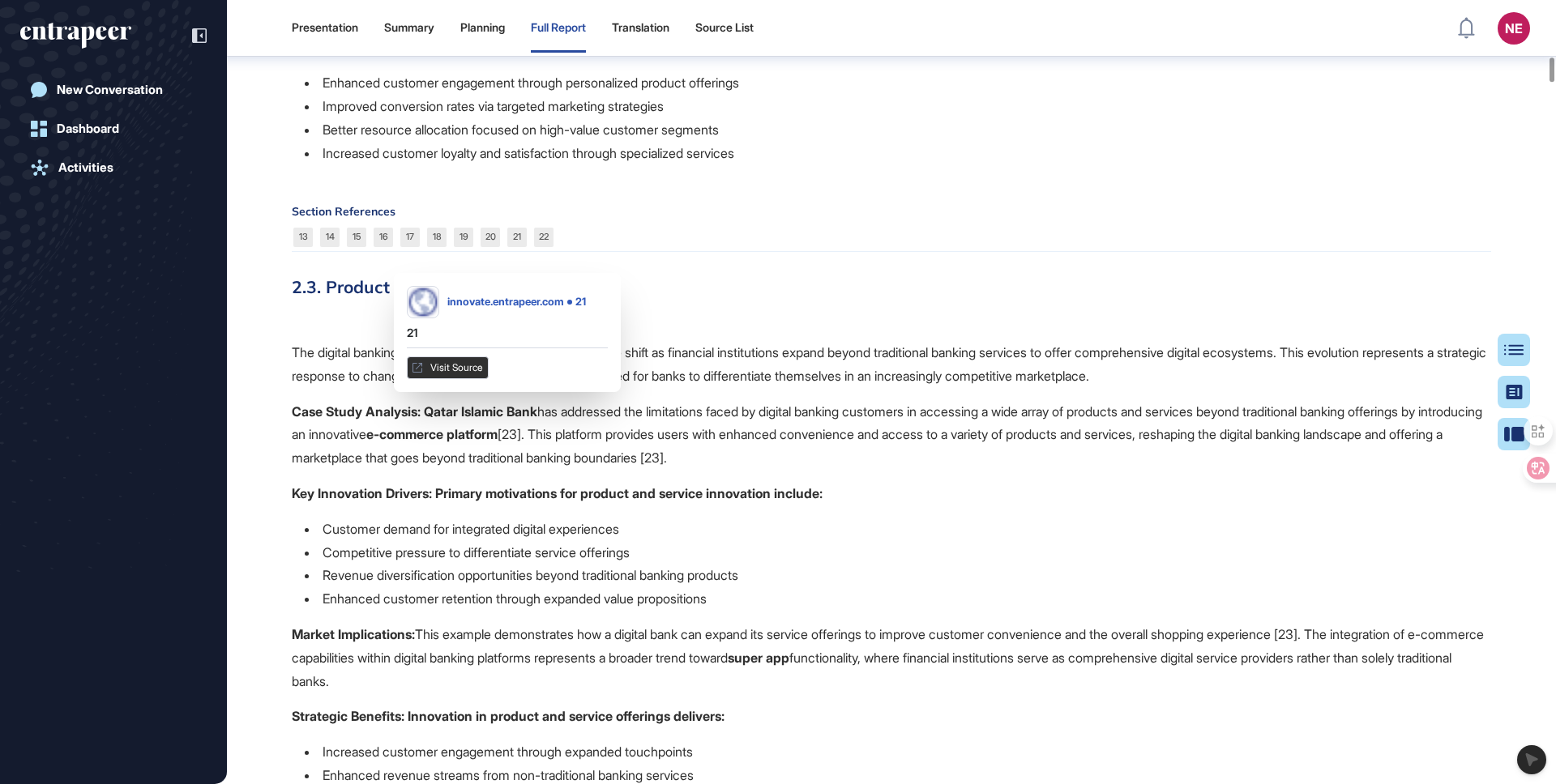click on "Visit Source" at bounding box center (447, 368) 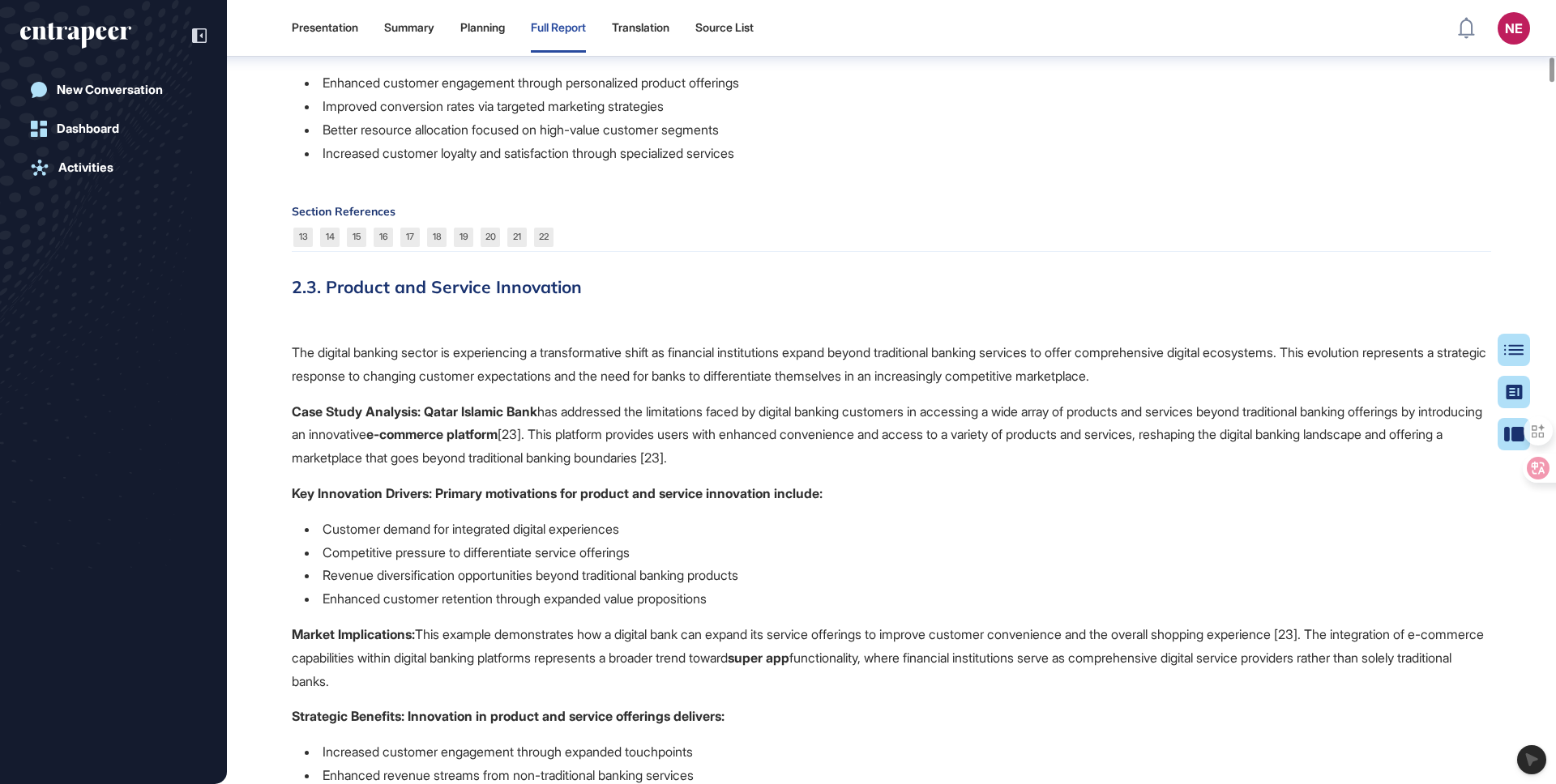 click on "In the evolving Turkish digital banking landscape,  Enpara  has established itself as a pioneering force with a distinct strategic positioning and business model that sets it apart in the market. Its early market leadership in the digital transformation of banking services is notable [13]. Enpara's  strategic positioning is fundamentally built on its commitment to delivering a fully online banking experience, operating entirely without physical branches. This positioning aligns with their core business model, which emphasizes personalized user journeys and strategic partnerships to enhance customer engagement while maintaining operational efficiency [13]. The bank's comprehensive digital service suite encompasses various financial products: Savings accounts Daily accounts Demand deposit accounts Time deposits Gold accounts NFC-enabled prepaid and credit cards [14] The strategic approach of digital banks in Turkey is significantly shaped by the regulatory framework established by the  Enpara Enpara March 2024" 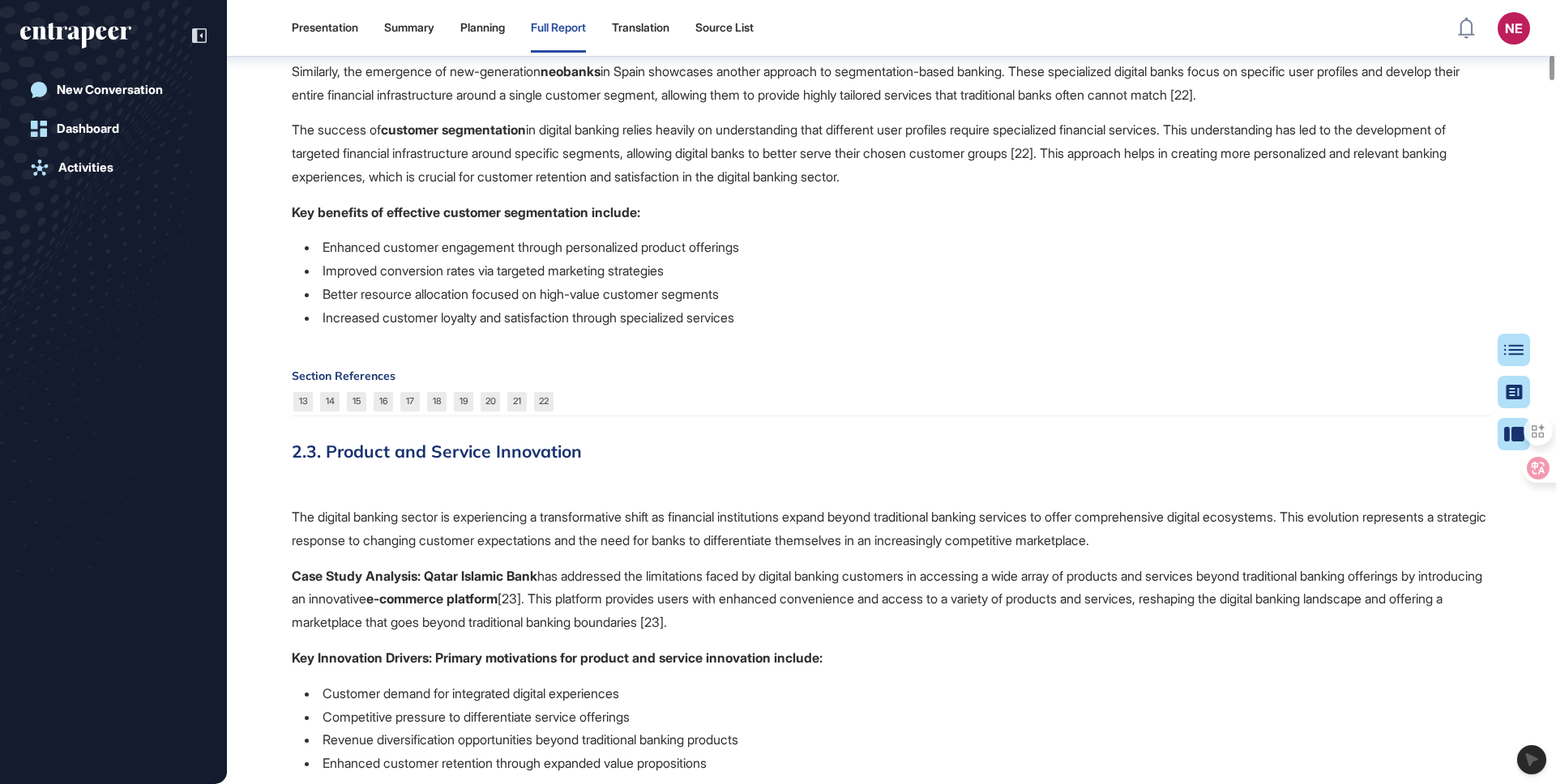 scroll, scrollTop: 6557, scrollLeft: 0, axis: vertical 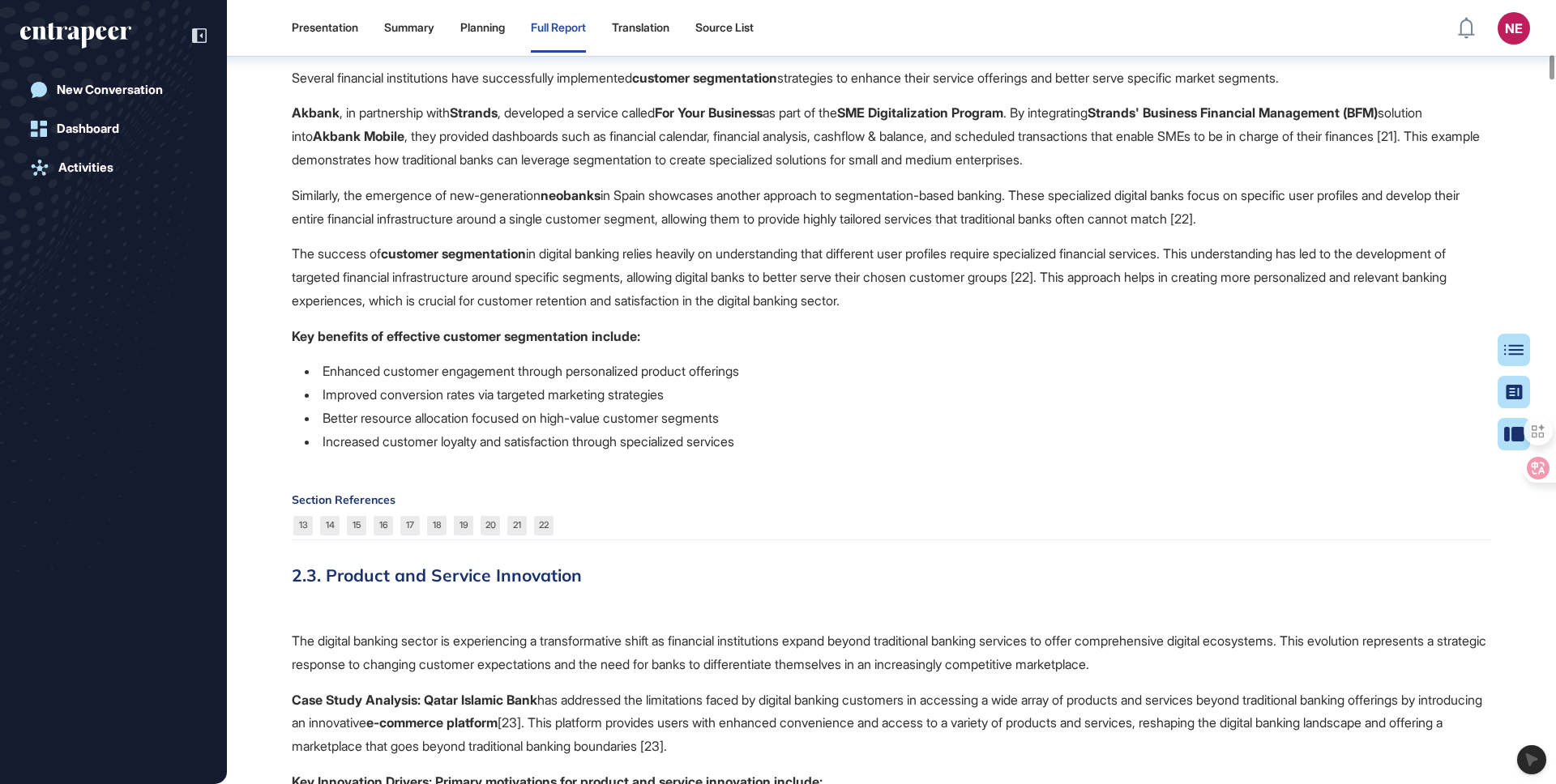 click on "Key benefits of effective customer segmentation include:" at bounding box center (891, 336) 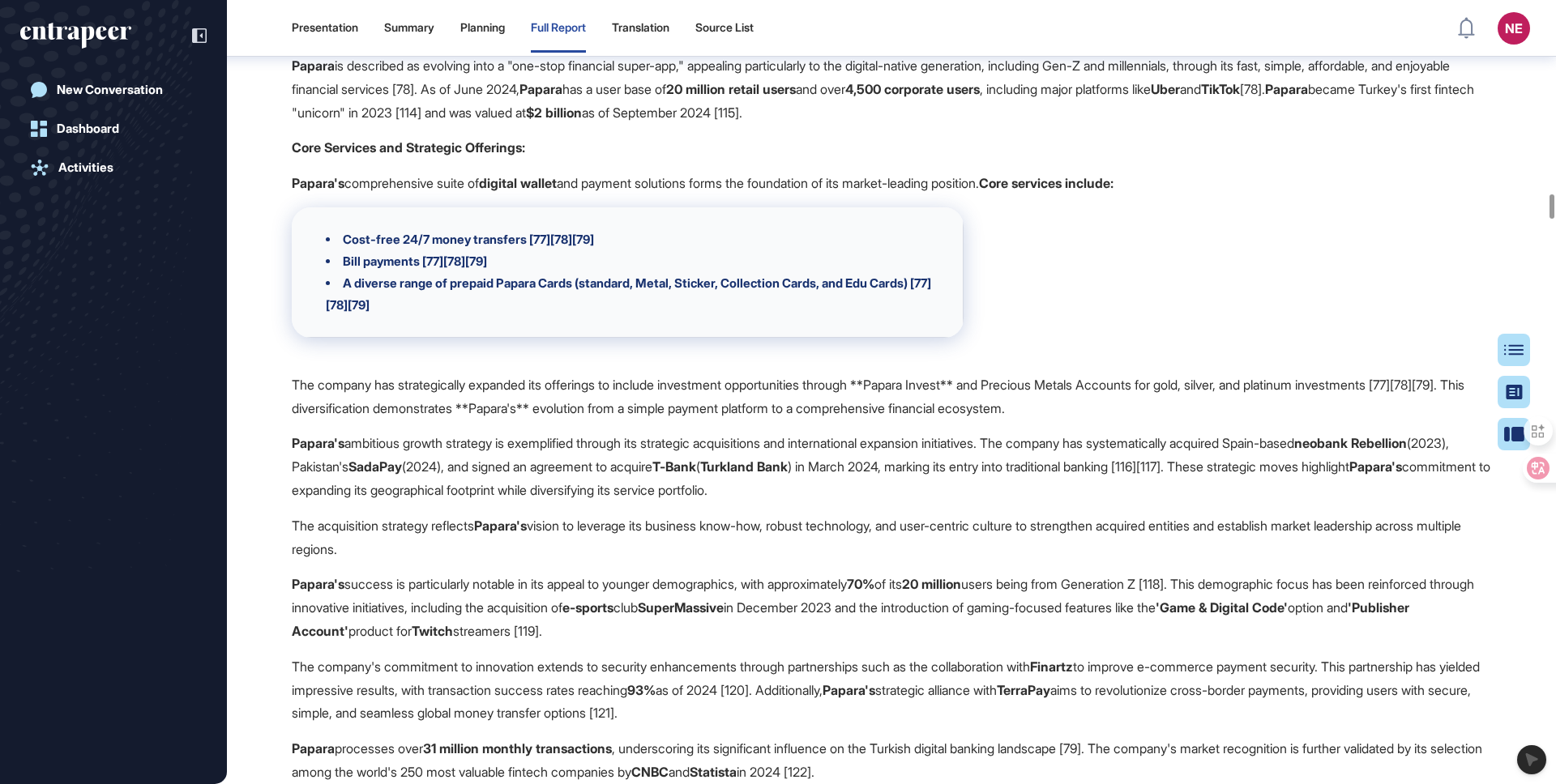 scroll, scrollTop: 23557, scrollLeft: 0, axis: vertical 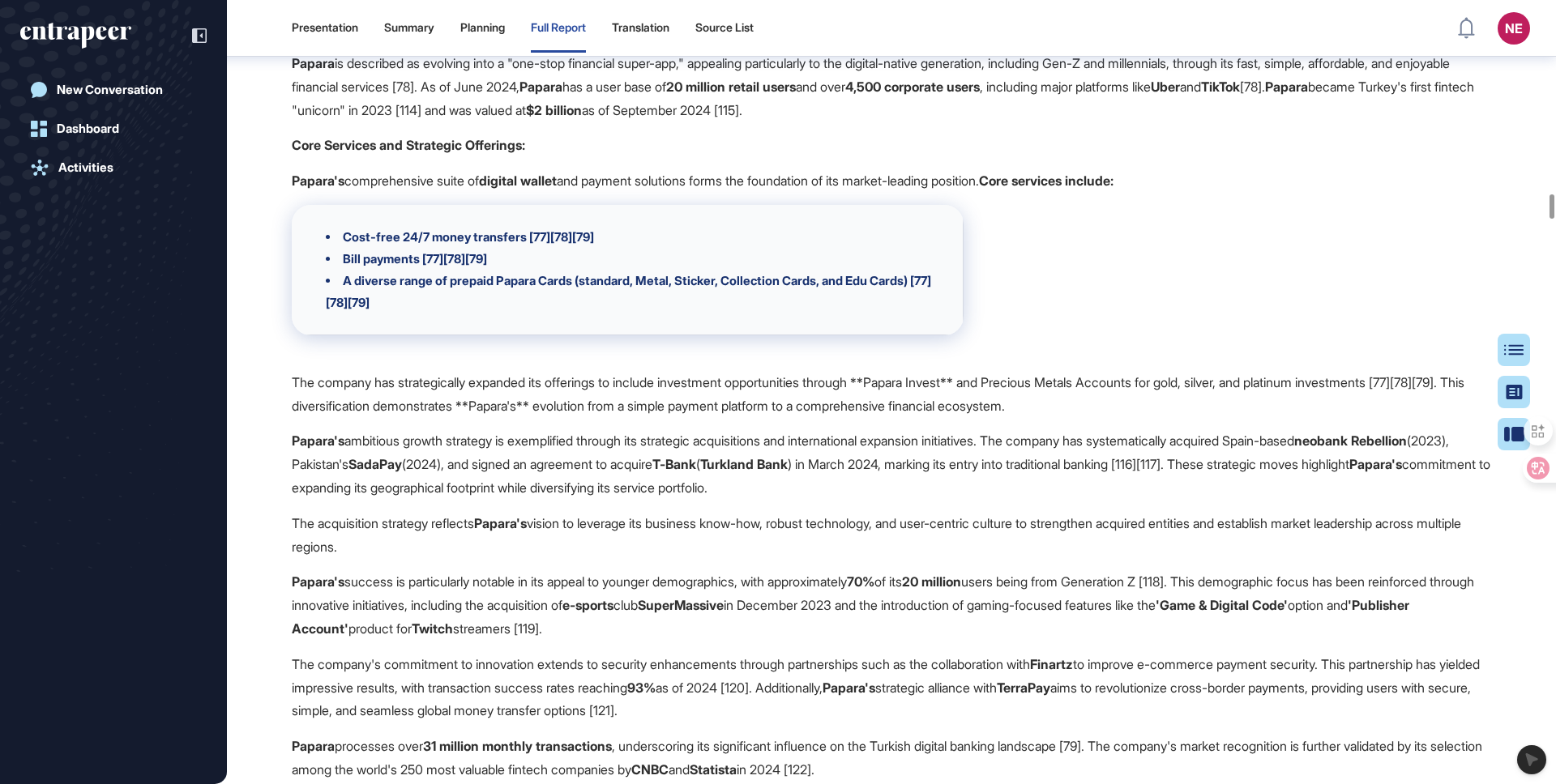 click on "ON Dijital Bankacılık , launched in October 2021 as  Burgan Bank's   digital banking  initiative, has rapidly established itself as one of Turkey's fastest-growing  digital banking  platforms. This comprehensive analysis examines the key aspects of ON's operations and market presence.  ON Dijital Bankacılık  positions itself as a modern, user-centric digital bank focused on providing "comfortable banking" (rahat bankacılık) through a fully digital structure [102]. The bank's strategic vision aims to become one of Turkey's top three digital banks, emphasizing speed, simplicity, and customer-centricity in its operations [103]. Its business model centers on minimizing costs through digital channels and passing these savings directly to customers, enabling competitive pricing and enhanced customer benefits [74]. Product and Service Portfolio: Product/Service Category Offerings Account Types ON Plus ,  ON Hesap ,  E-Mevduat , FX-protected TL time deposits, and Gold/Silver accounts Loan Options Hepsiburada" 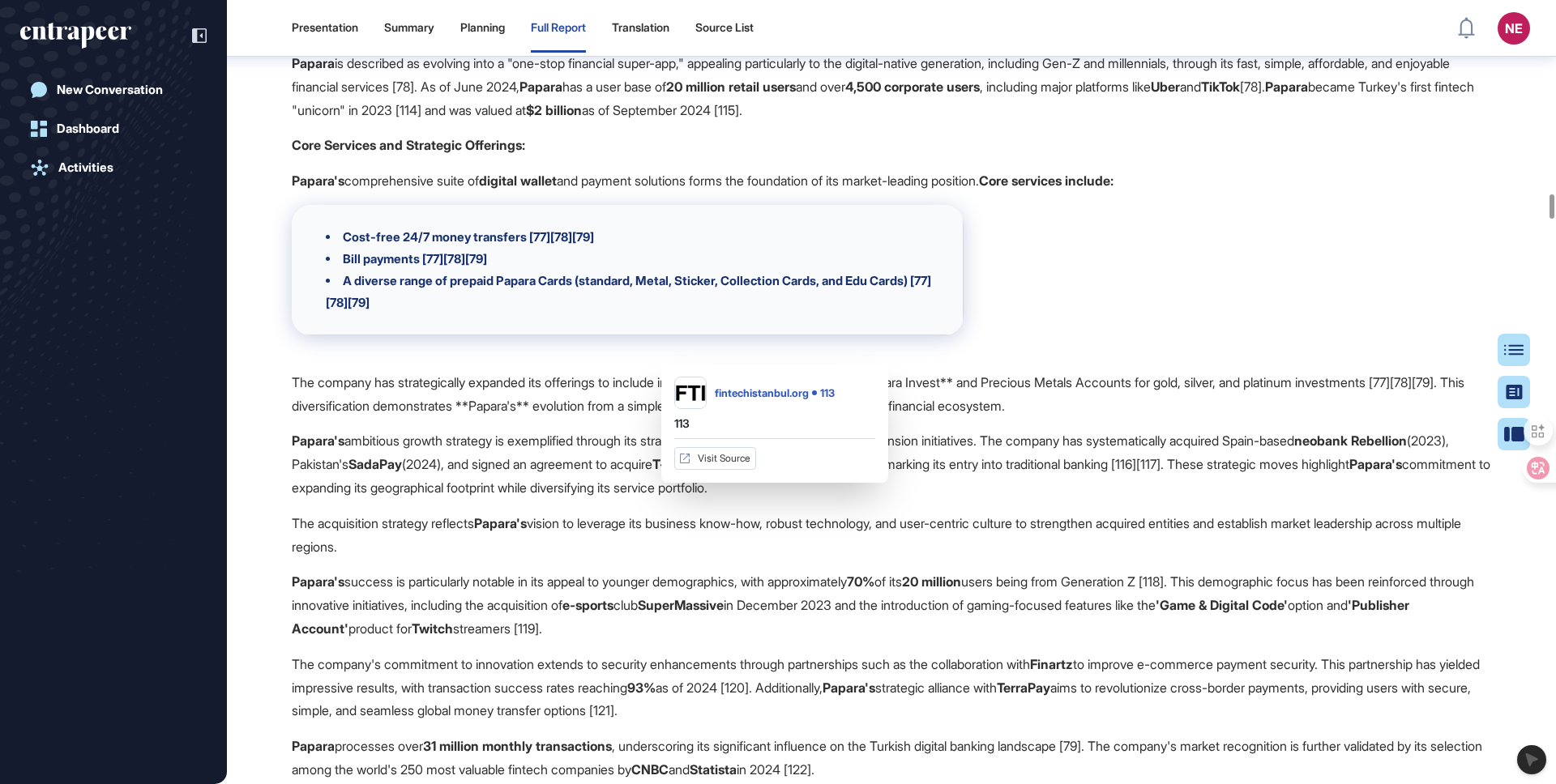 click on "113" at bounding box center [784, -139] 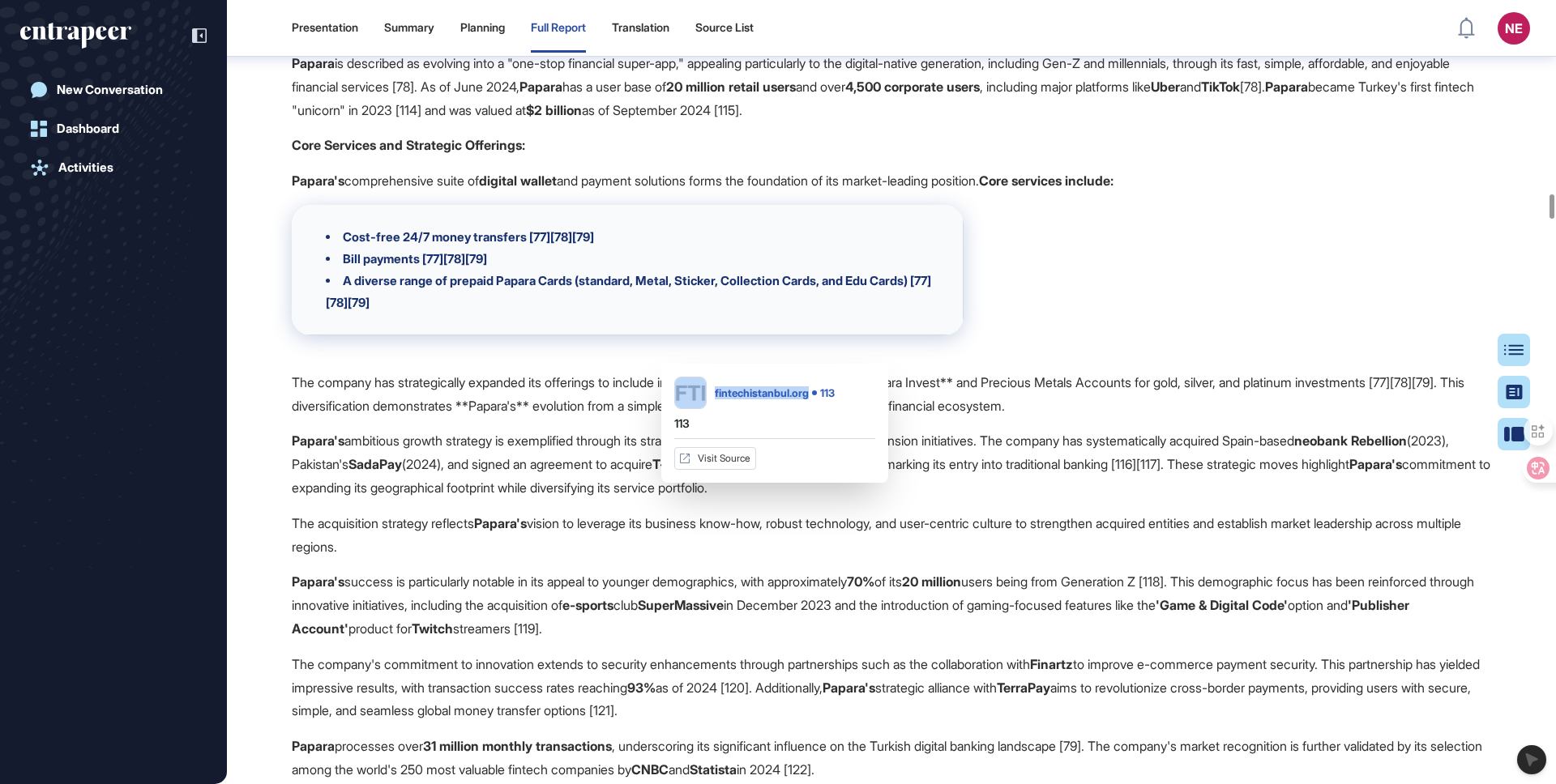 click on "fintechistanbul.org 113 113 Visit Source" 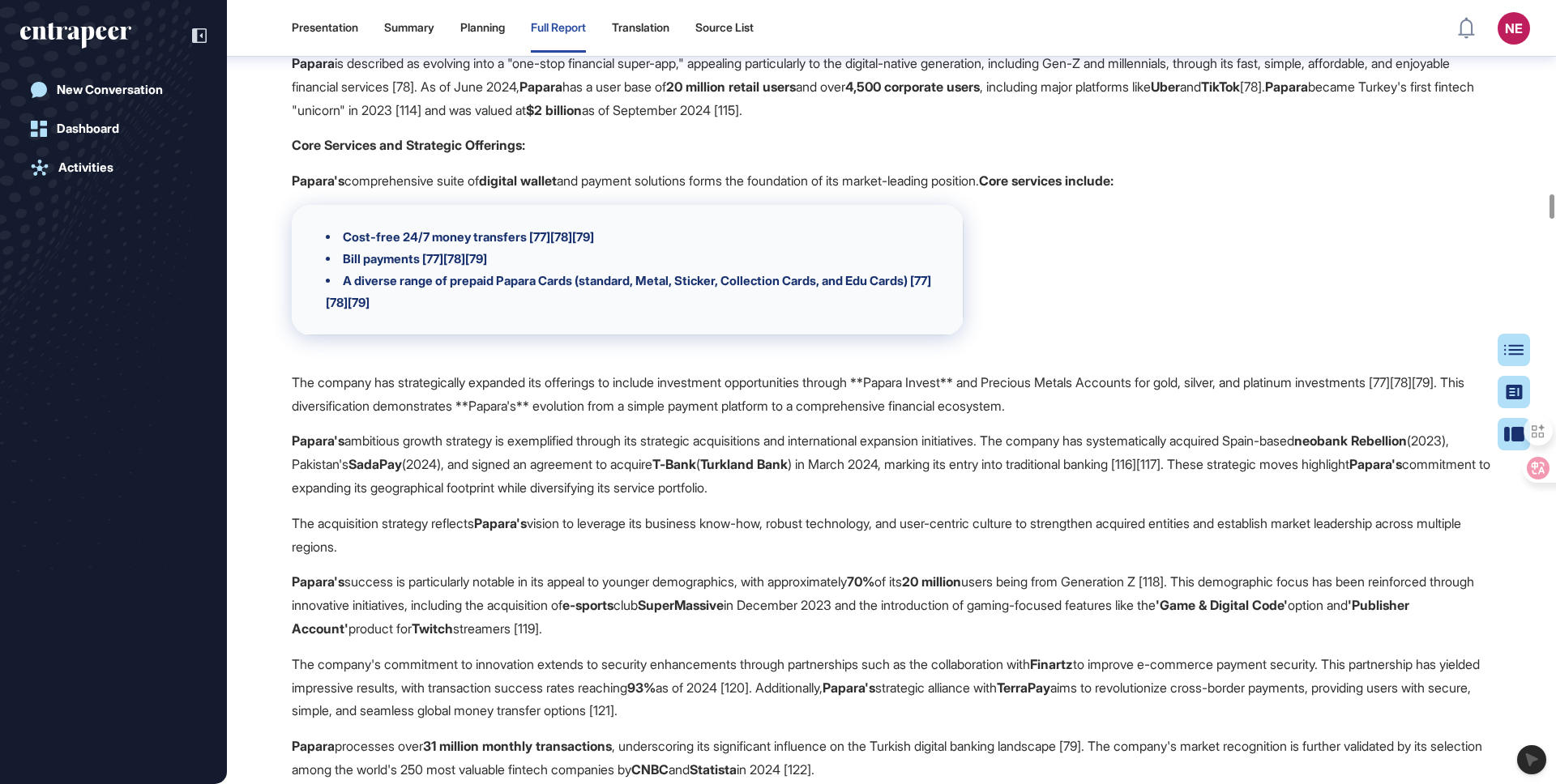 drag, startPoint x: 853, startPoint y: 454, endPoint x: 845, endPoint y: 463, distance: 12.04159 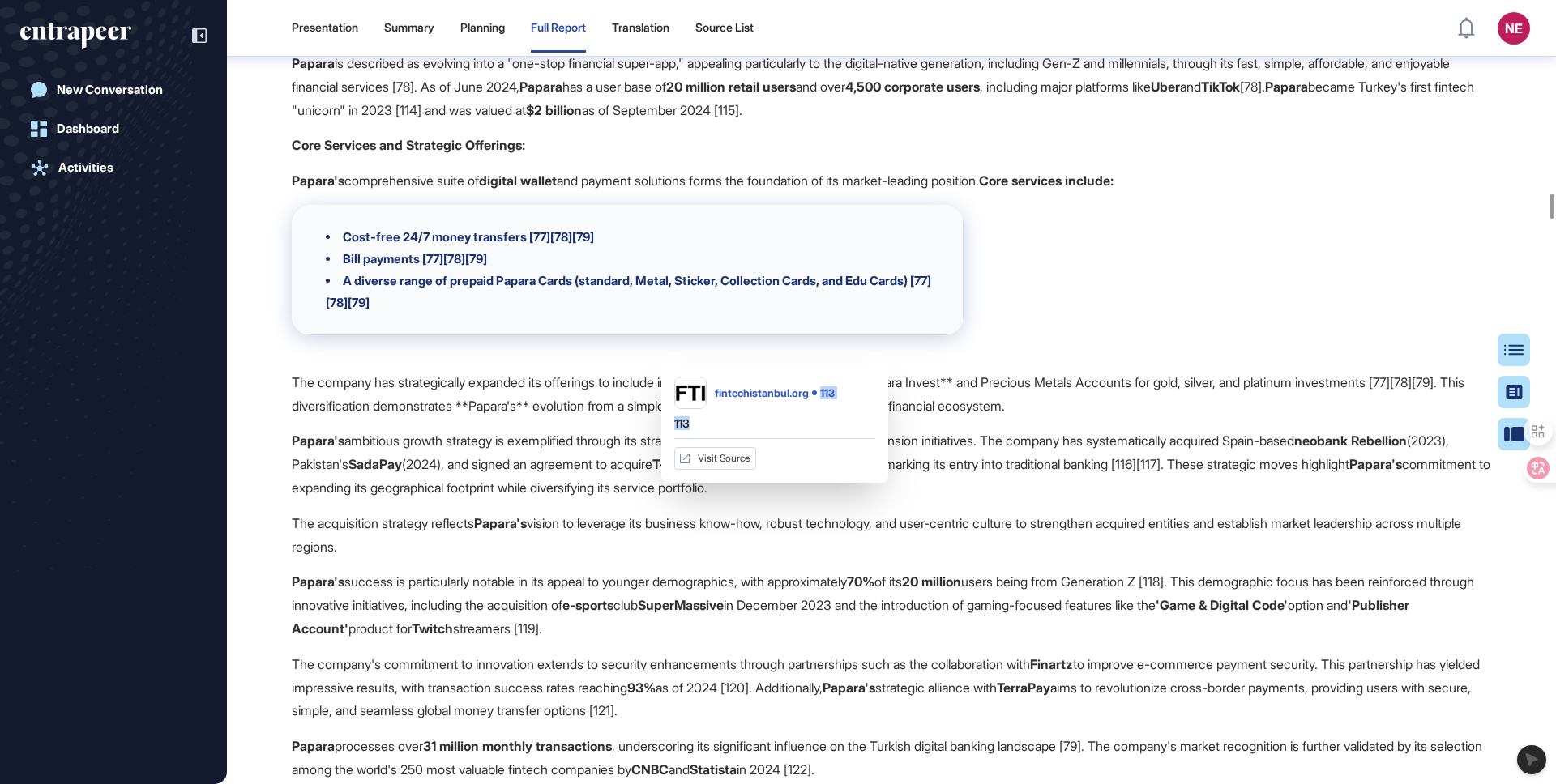 drag, startPoint x: 792, startPoint y: 411, endPoint x: 765, endPoint y: 406, distance: 27.45906 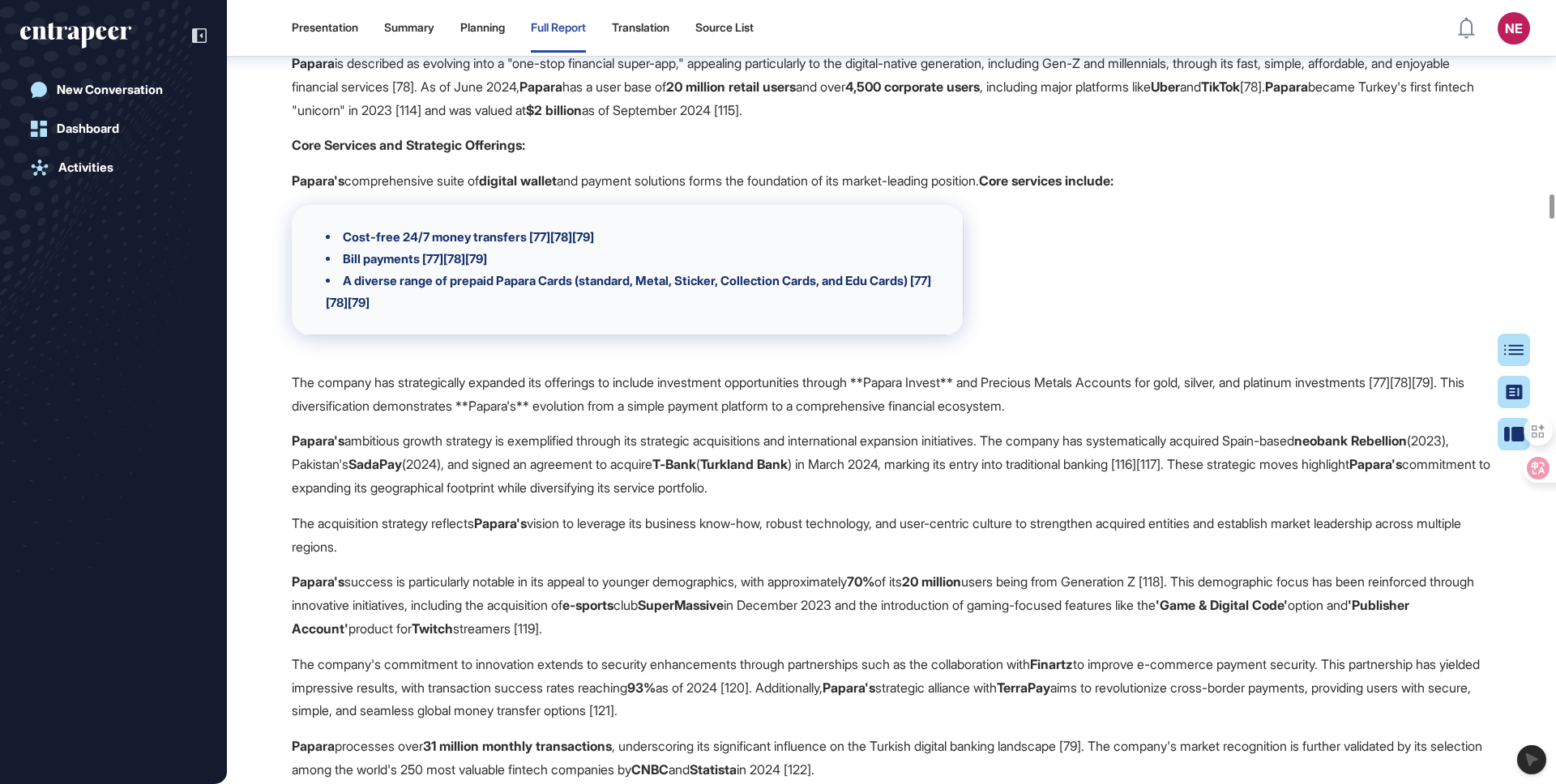 click on "ON Dijital Bankacılık , launched in October 2021 as  Burgan Bank's   digital banking  initiative, has rapidly established itself as one of Turkey's fastest-growing  digital banking  platforms. This comprehensive analysis examines the key aspects of ON's operations and market presence.  ON Dijital Bankacılık  positions itself as a modern, user-centric digital bank focused on providing "comfortable banking" (rahat bankacılık) through a fully digital structure [102]. The bank's strategic vision aims to become one of Turkey's top three digital banks, emphasizing speed, simplicity, and customer-centricity in its operations [103]. Its business model centers on minimizing costs through digital channels and passing these savings directly to customers, enabling competitive pricing and enhanced customer benefits [74]. Product and Service Portfolio: Product/Service Category Offerings Account Types ON Plus ,  ON Hesap ,  E-Mevduat , FX-protected TL time deposits, and Gold/Silver accounts Loan Options Hepsiburada" at bounding box center (891, -19231) 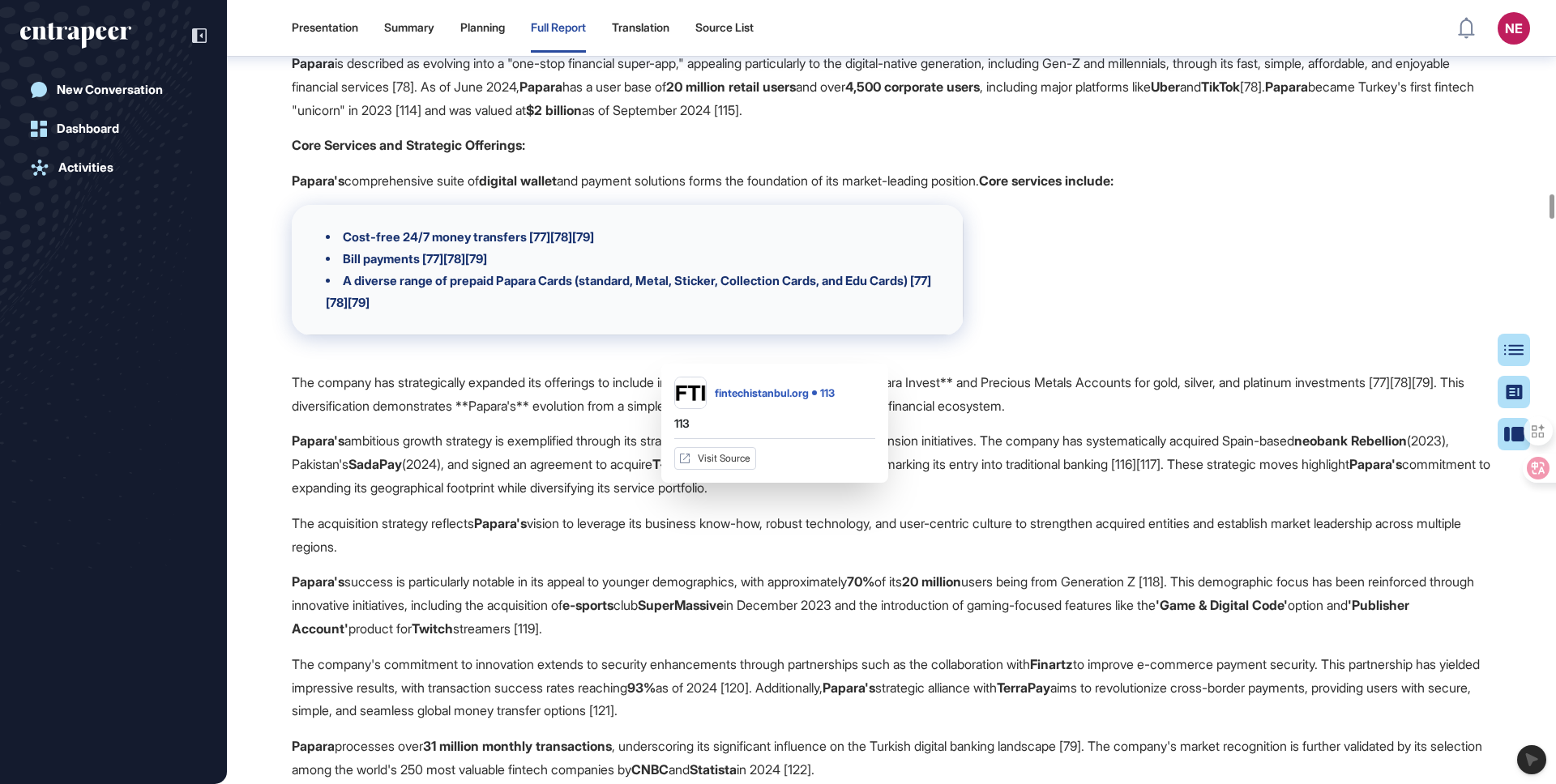 click on "113" at bounding box center (784, -139) 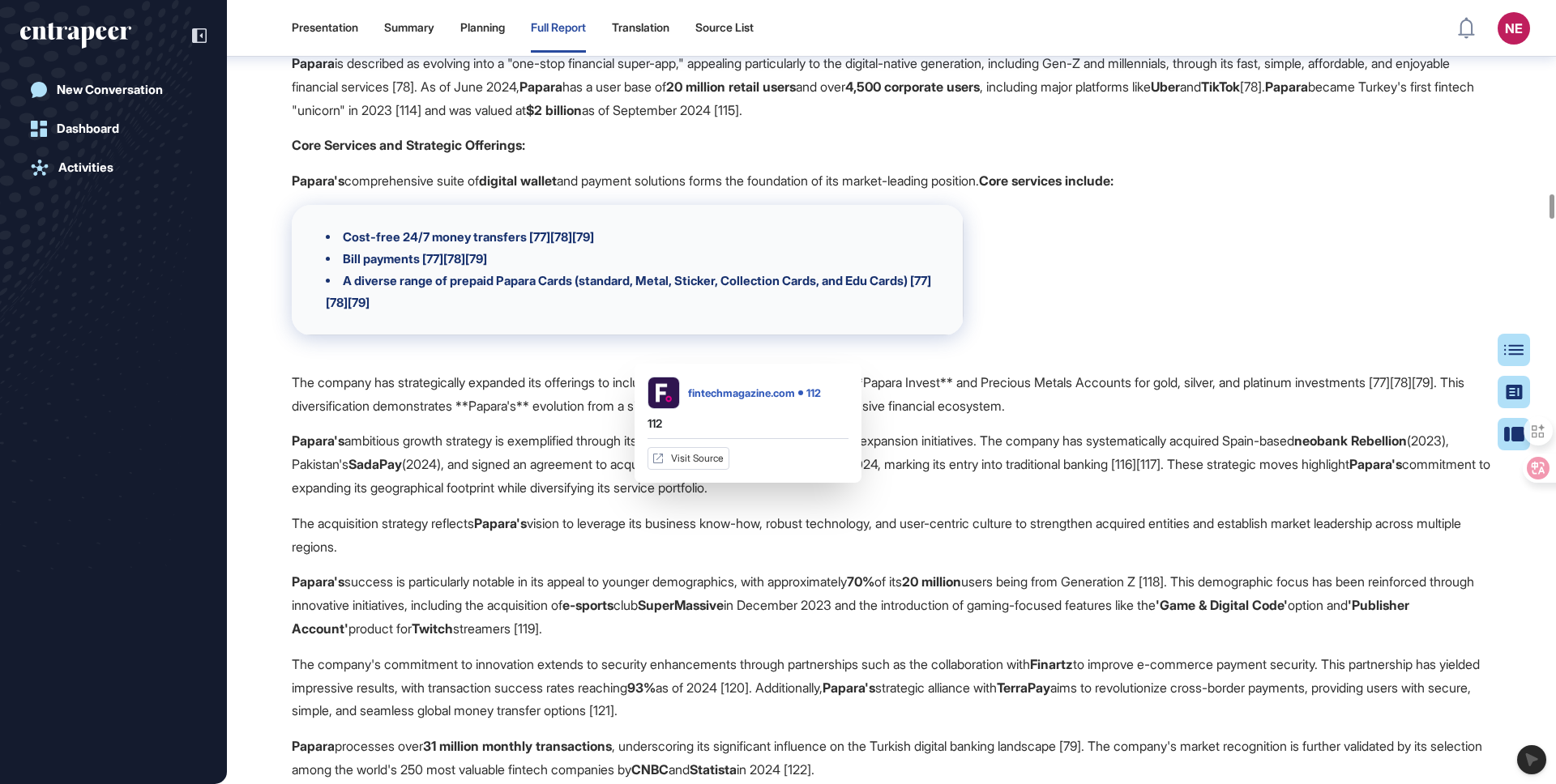 click on "112" at bounding box center (758, -139) 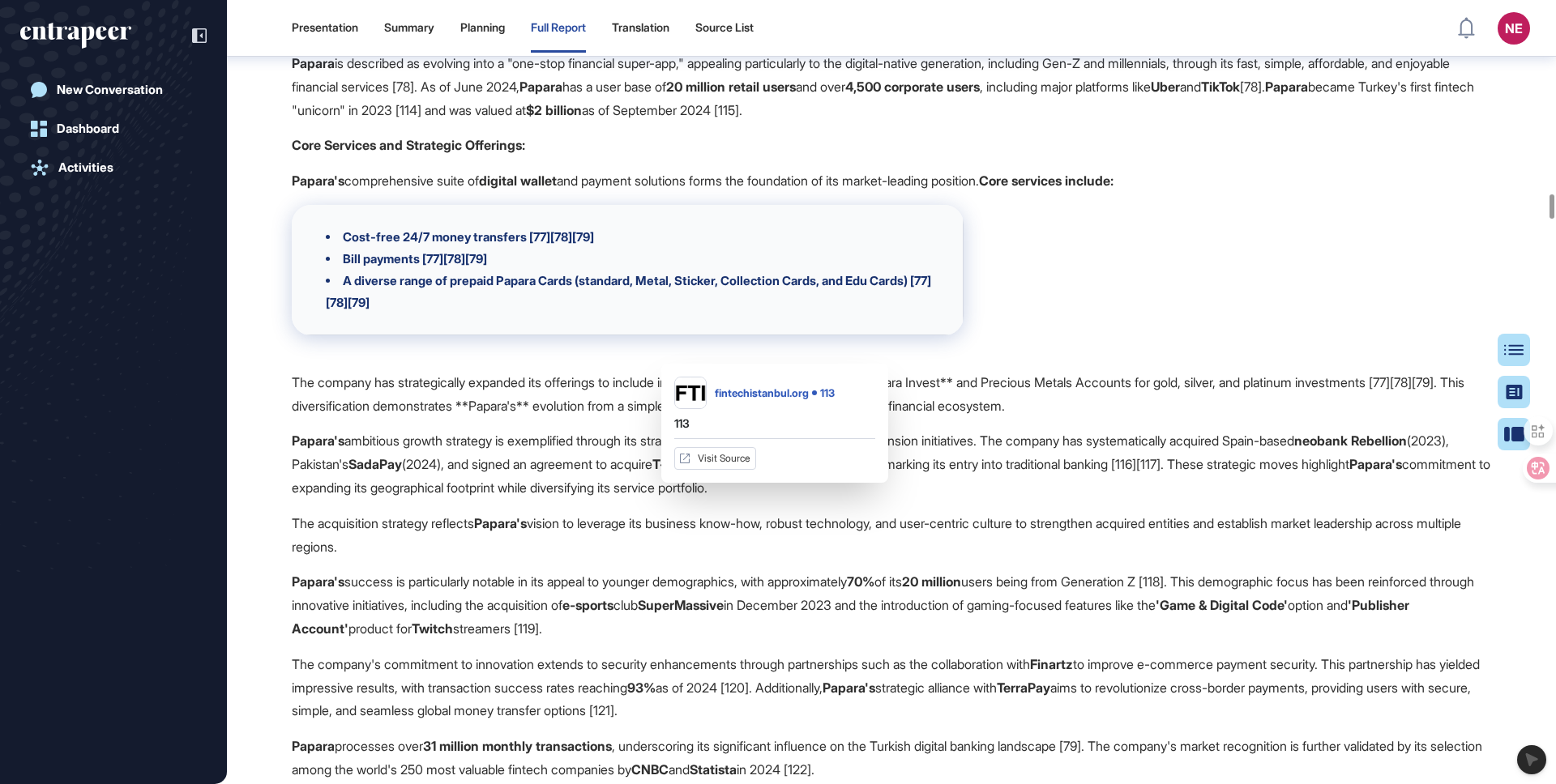 click on "Section References 33 36 41 63 74 75 76 102 103 104 105 106 107 108 109 110 111 112 113" 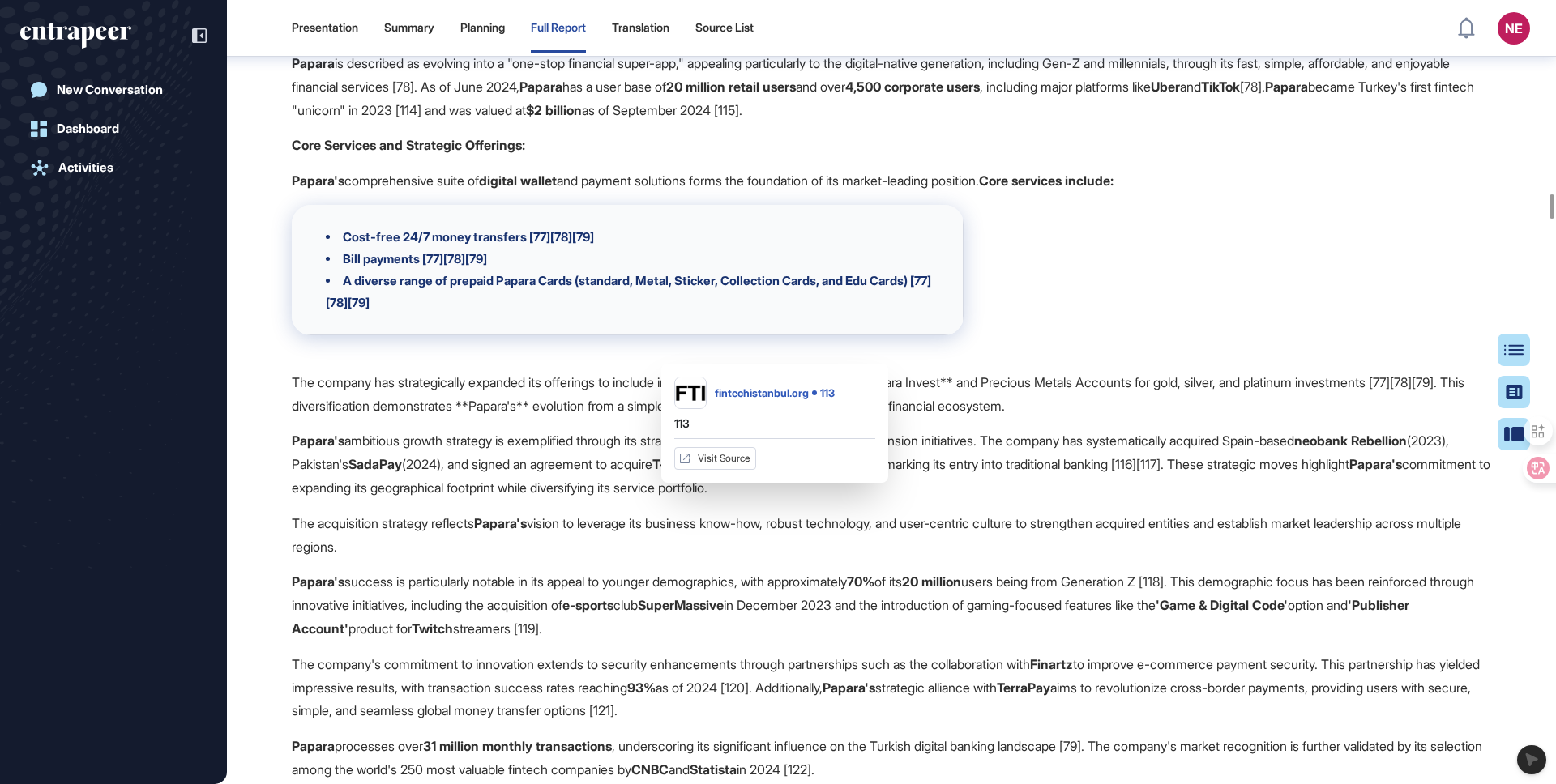 click on "Section References 33 36 41 63 74 75 76 102 103 104 105 106 107 108 109 110 111 112 113" 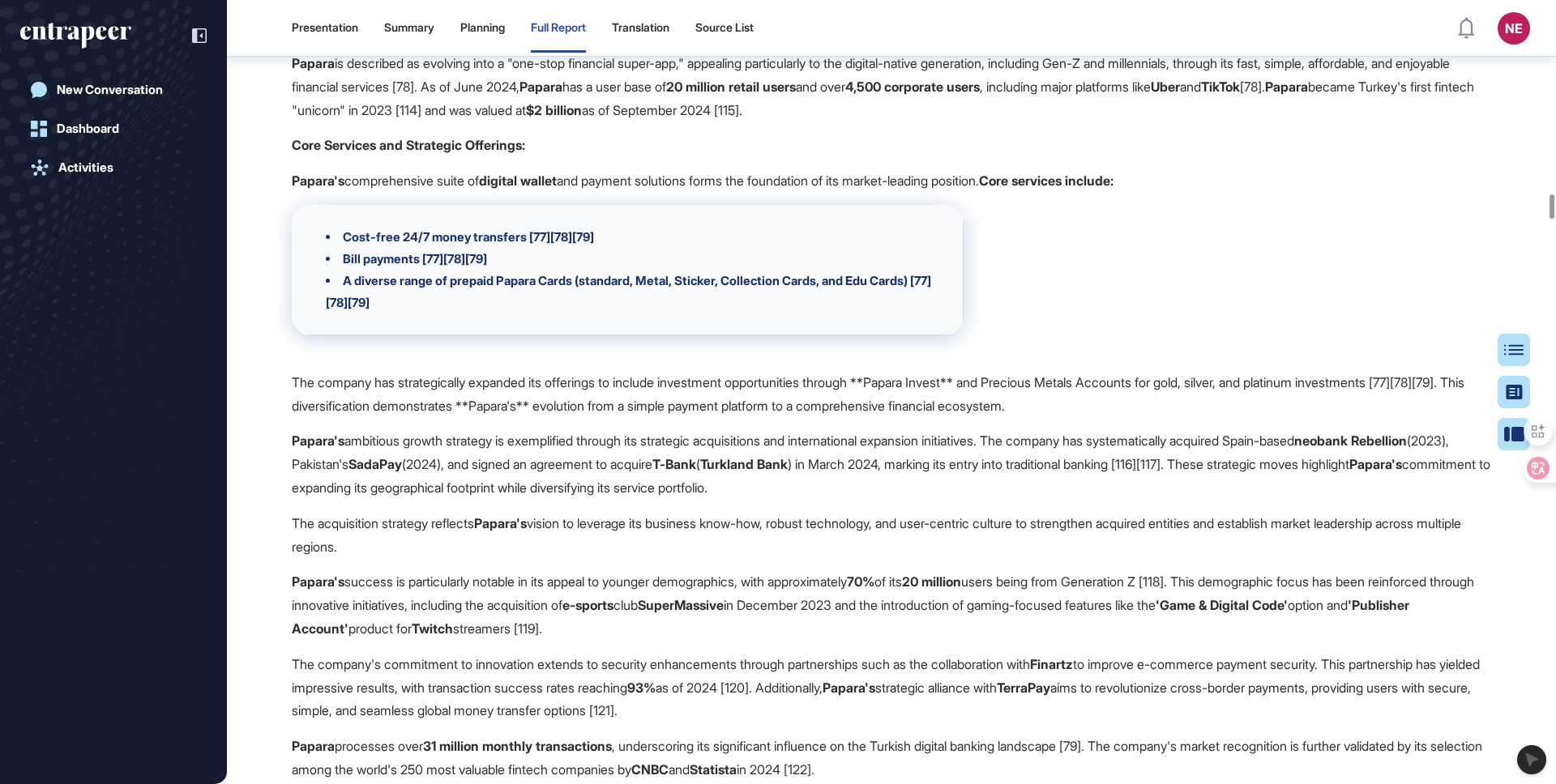 click on "To complement these advanced AI capabilities,  ON  has implemented  AI-powered voice response systems  that efficiently filter and route customer service calls to appropriate departments [111]. This integration of AI technologies with traditional customer service channels creates a more efficient and user-friendly support ecosystem." at bounding box center [891, -294] 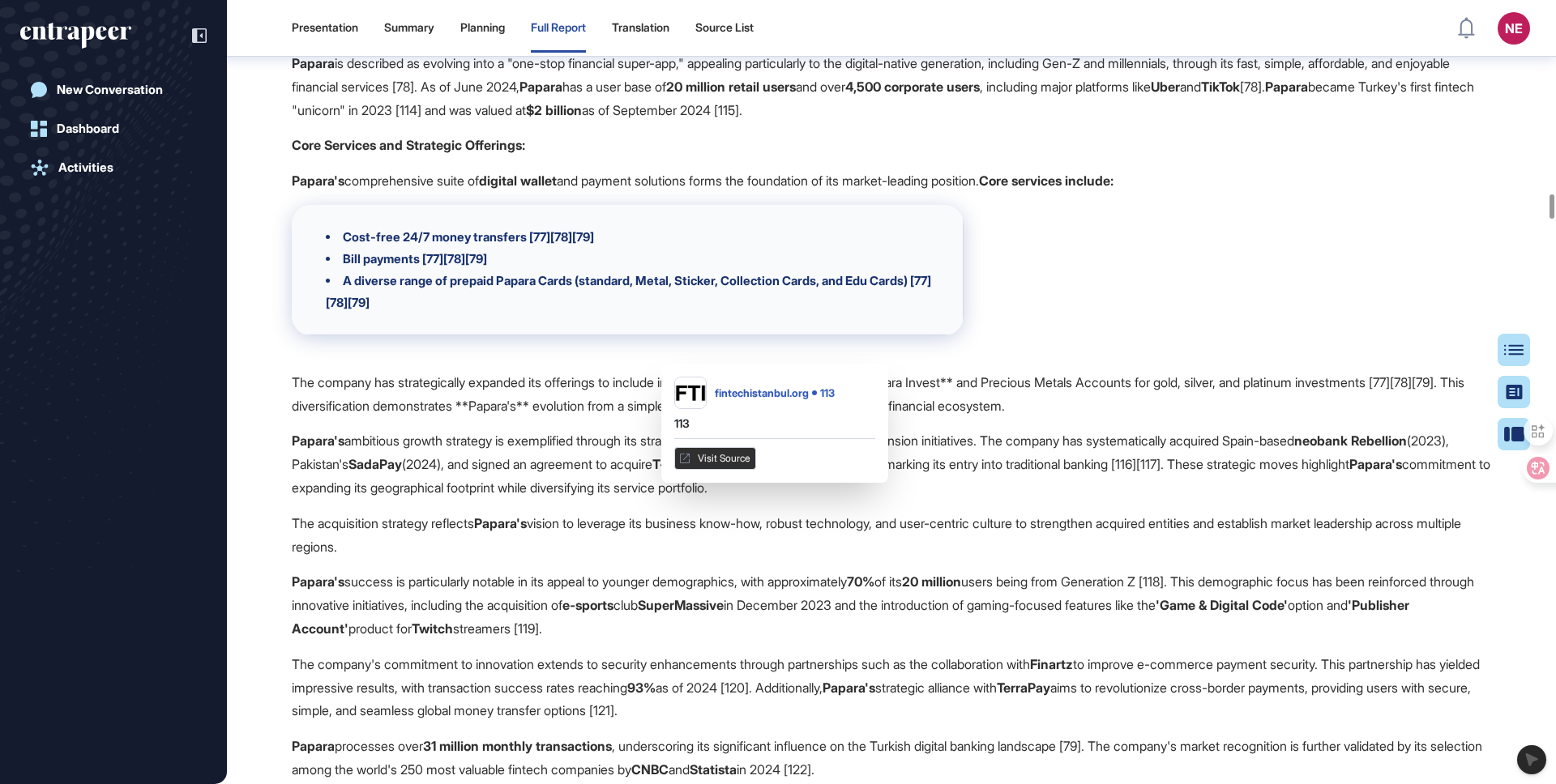 click on "Visit Source" at bounding box center (715, 458) 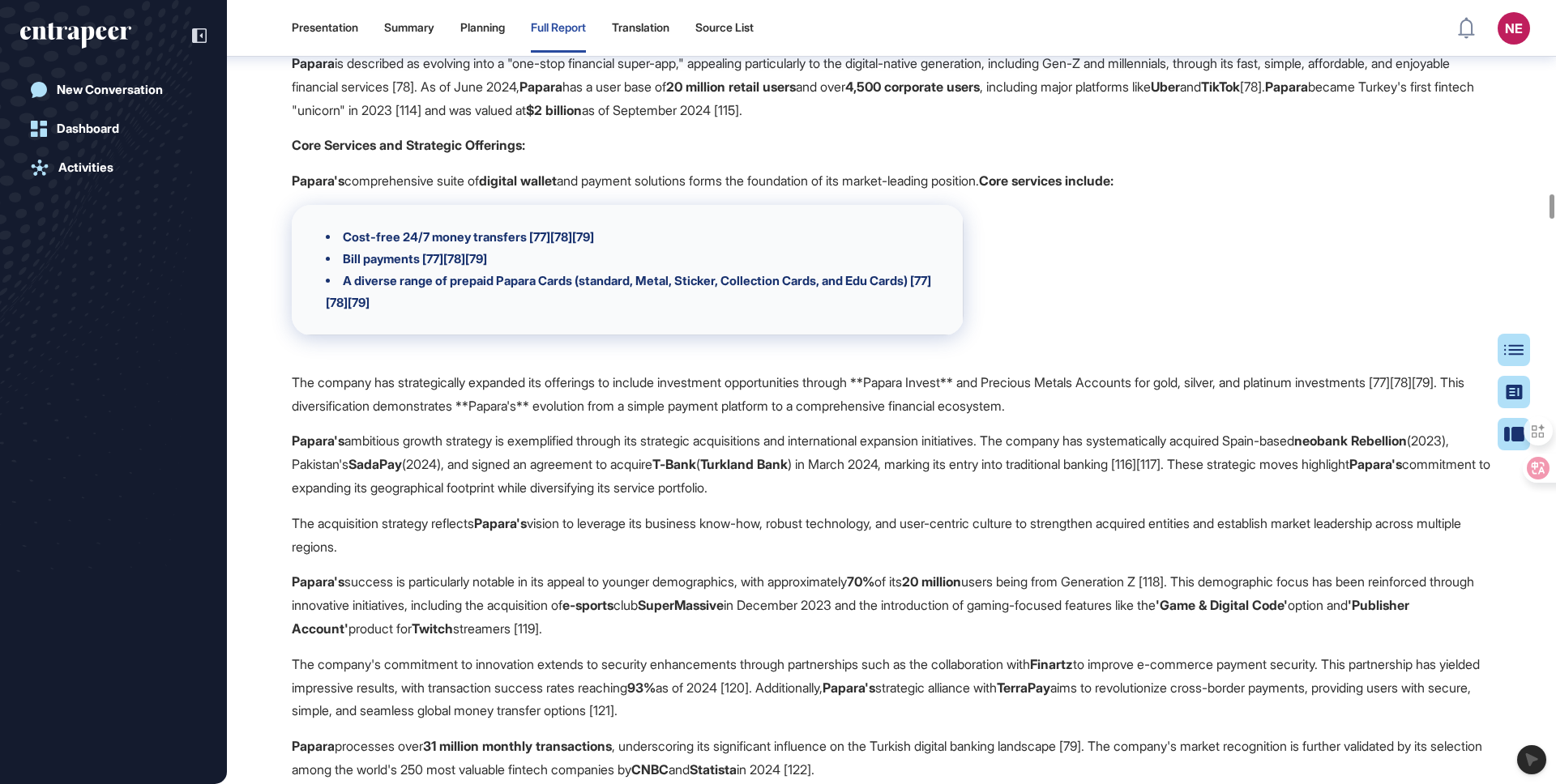 click on "Section References 33 36 41 63 74 75 76 102 103 104 105 106 107 108 109 110 111 112 113" 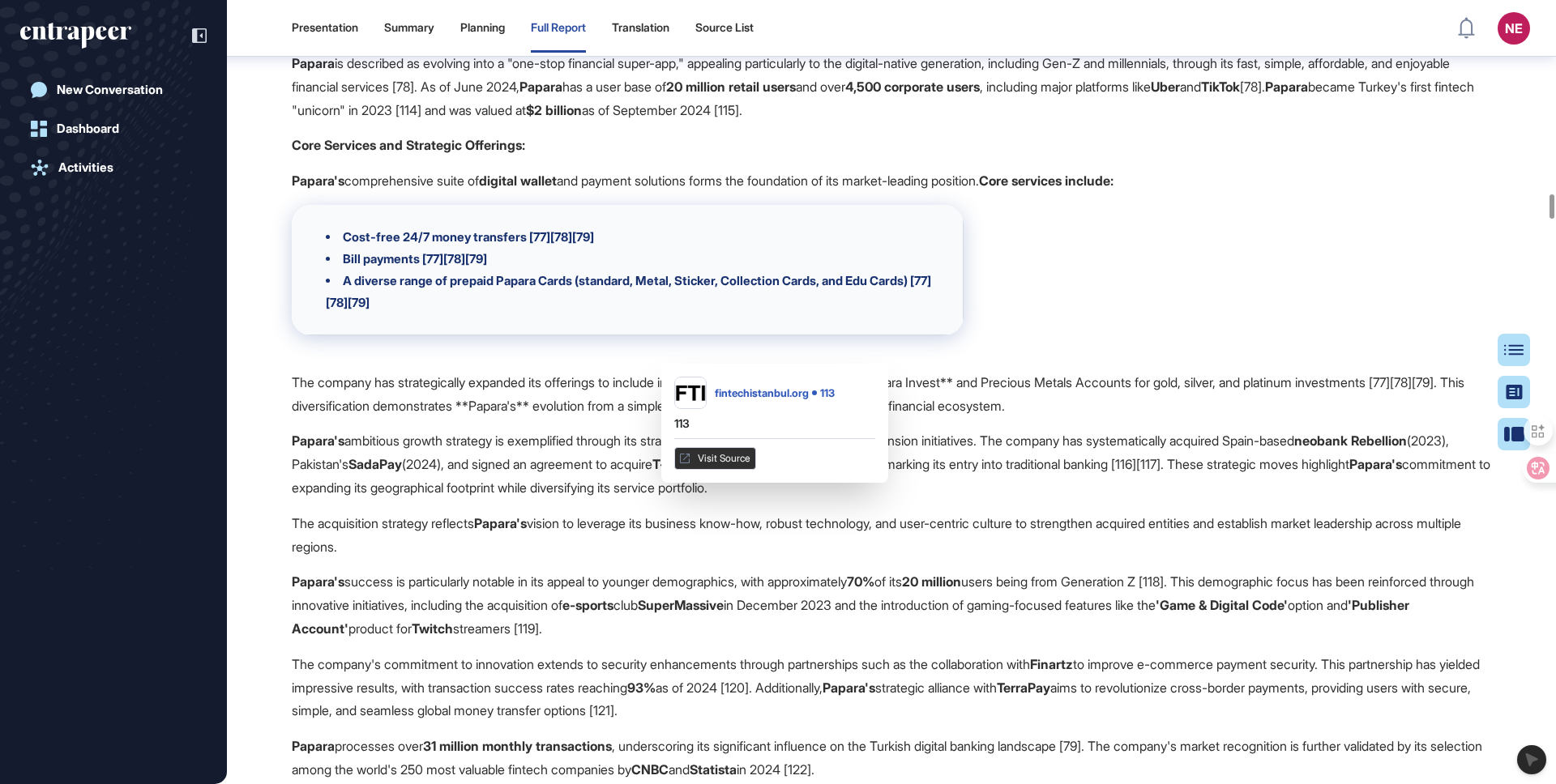 click on "Visit Source" at bounding box center [715, 458] 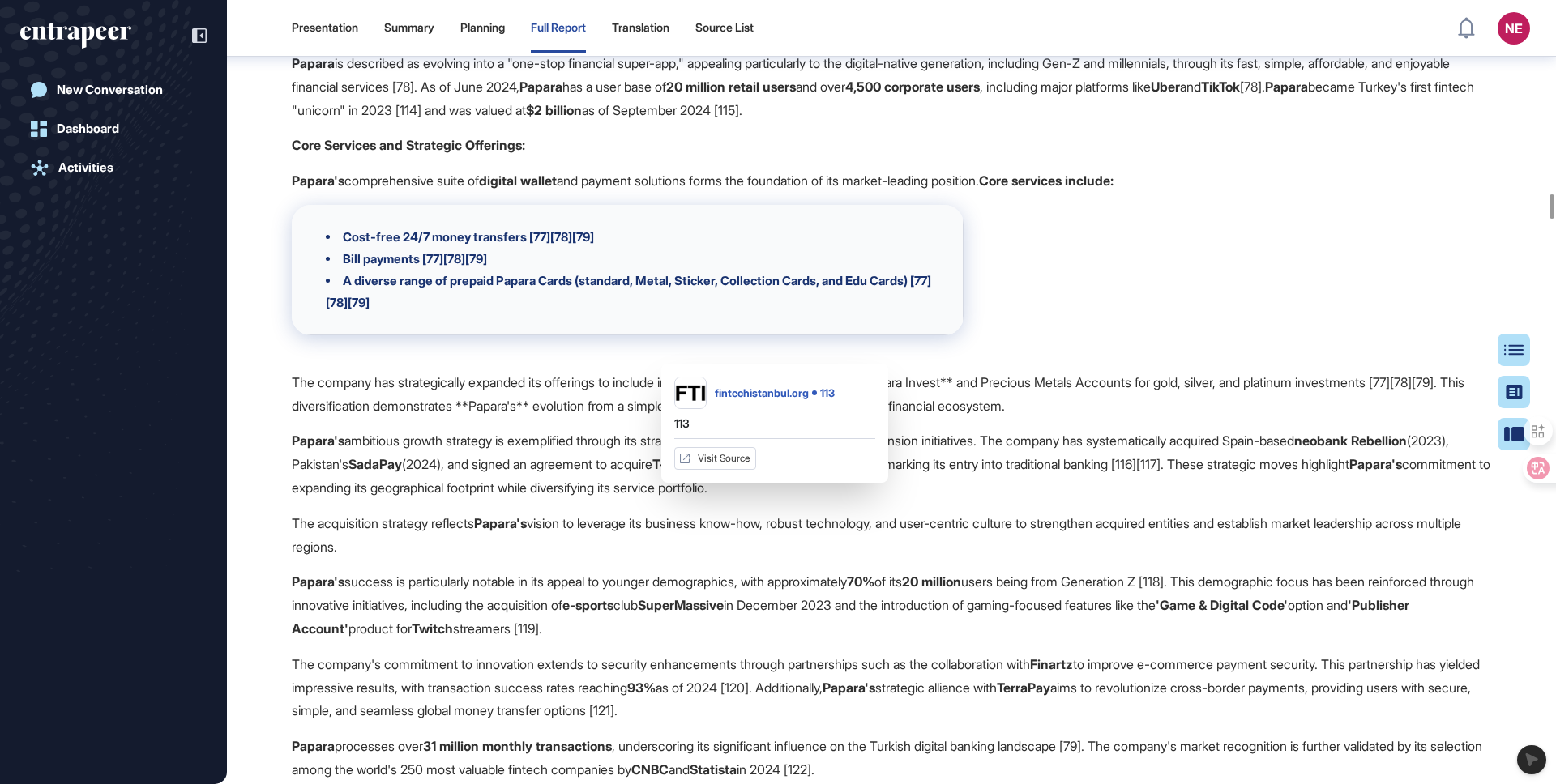 click on "fintechistanbul.org" at bounding box center [762, 393] 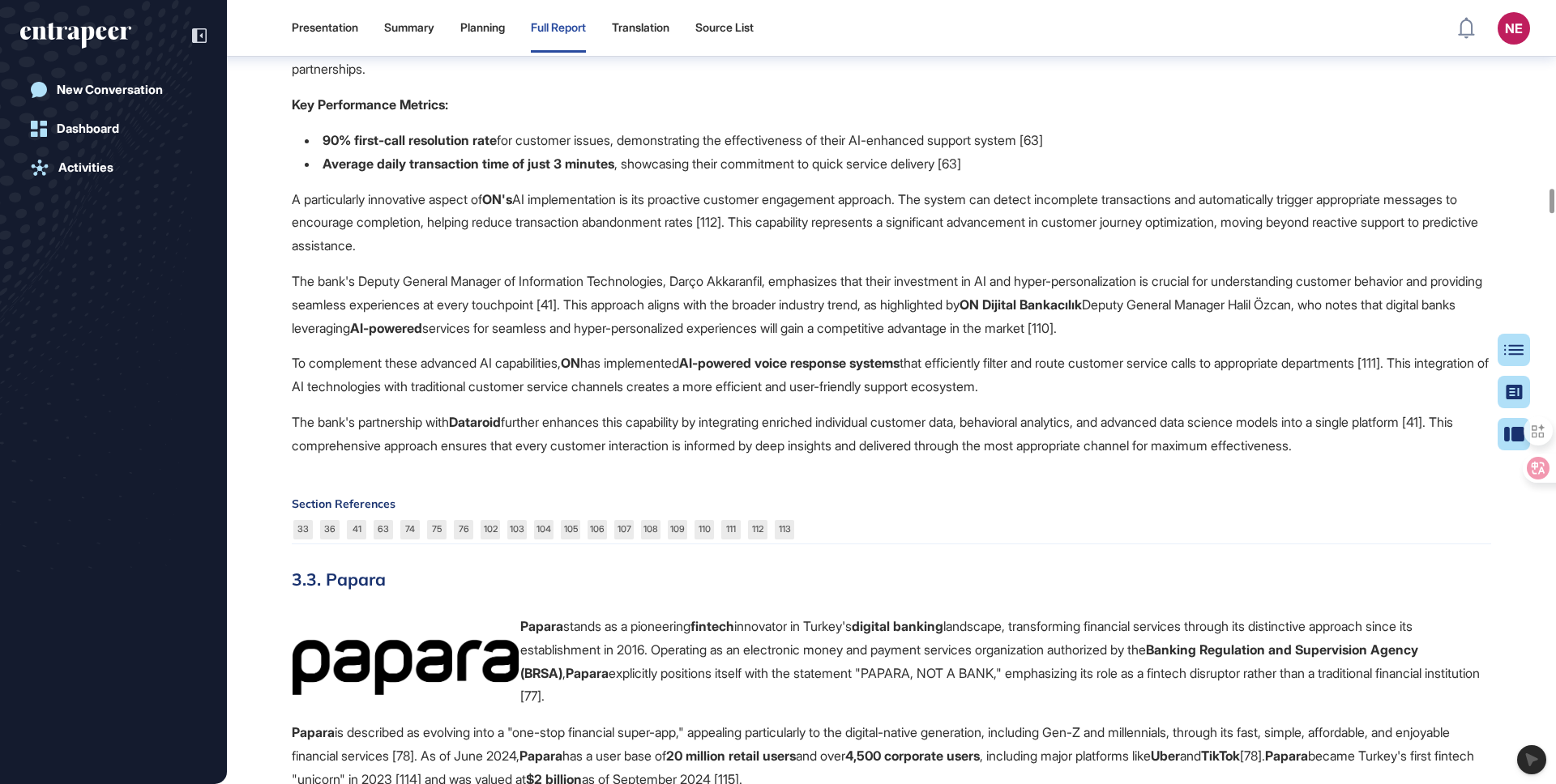 scroll, scrollTop: 23263, scrollLeft: 0, axis: vertical 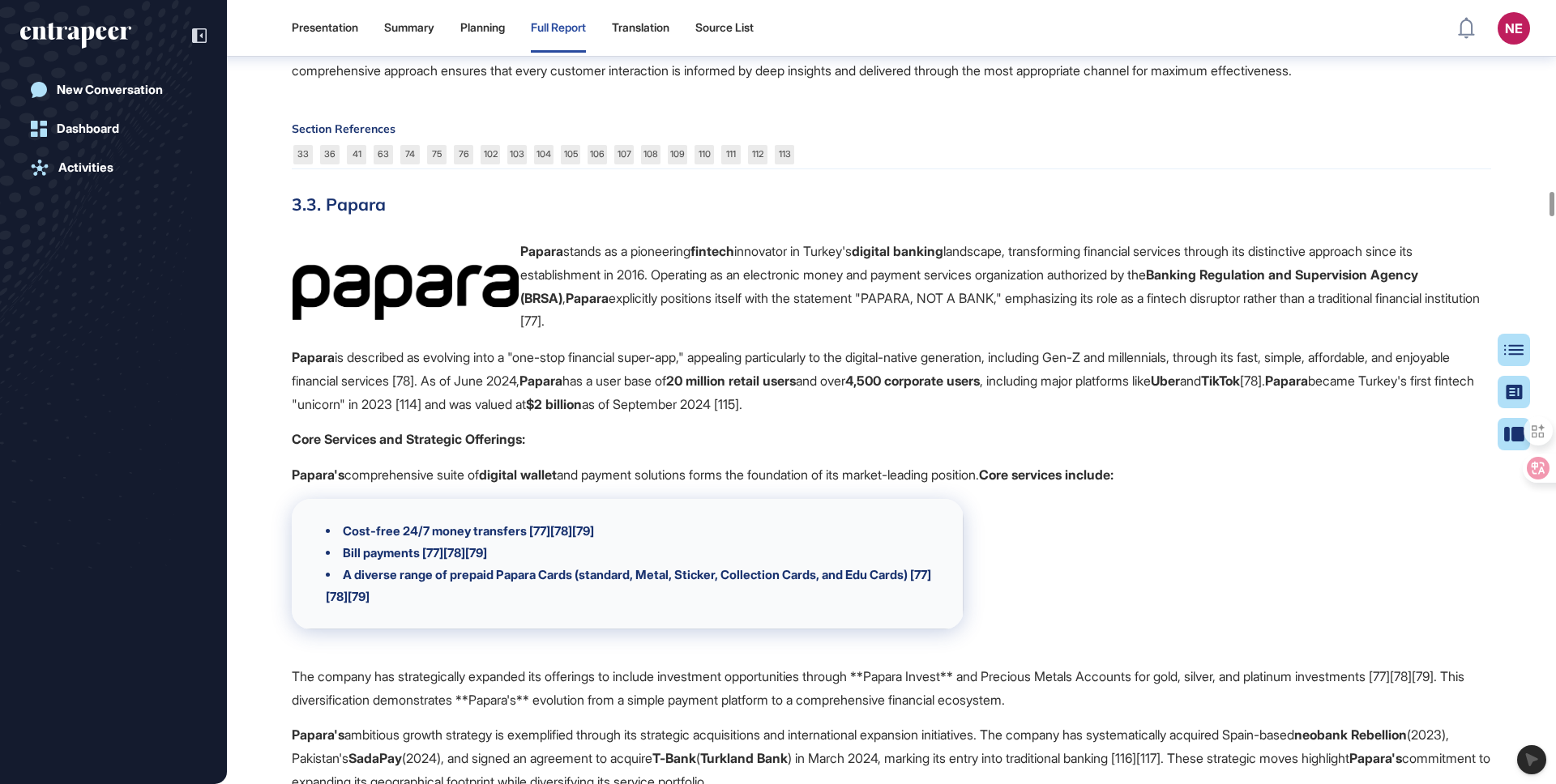 click on "The implementation of AI in customer support has yielded impressive results for  ON Dijital Bankacılık . These achievements demonstrate the tangible benefits of their technology investments and strategic partnerships." at bounding box center (891, -317) 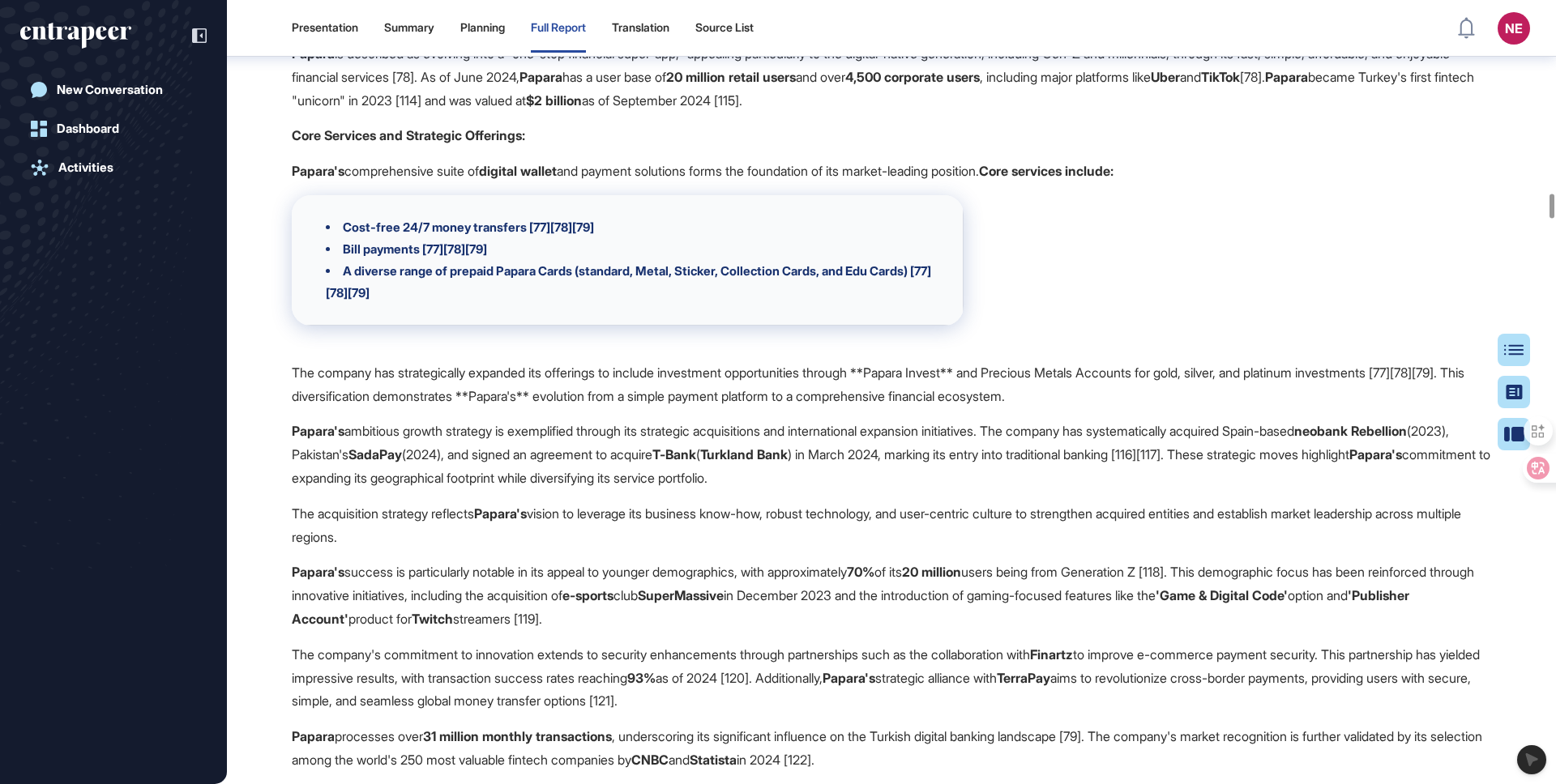 scroll, scrollTop: 23631, scrollLeft: 0, axis: vertical 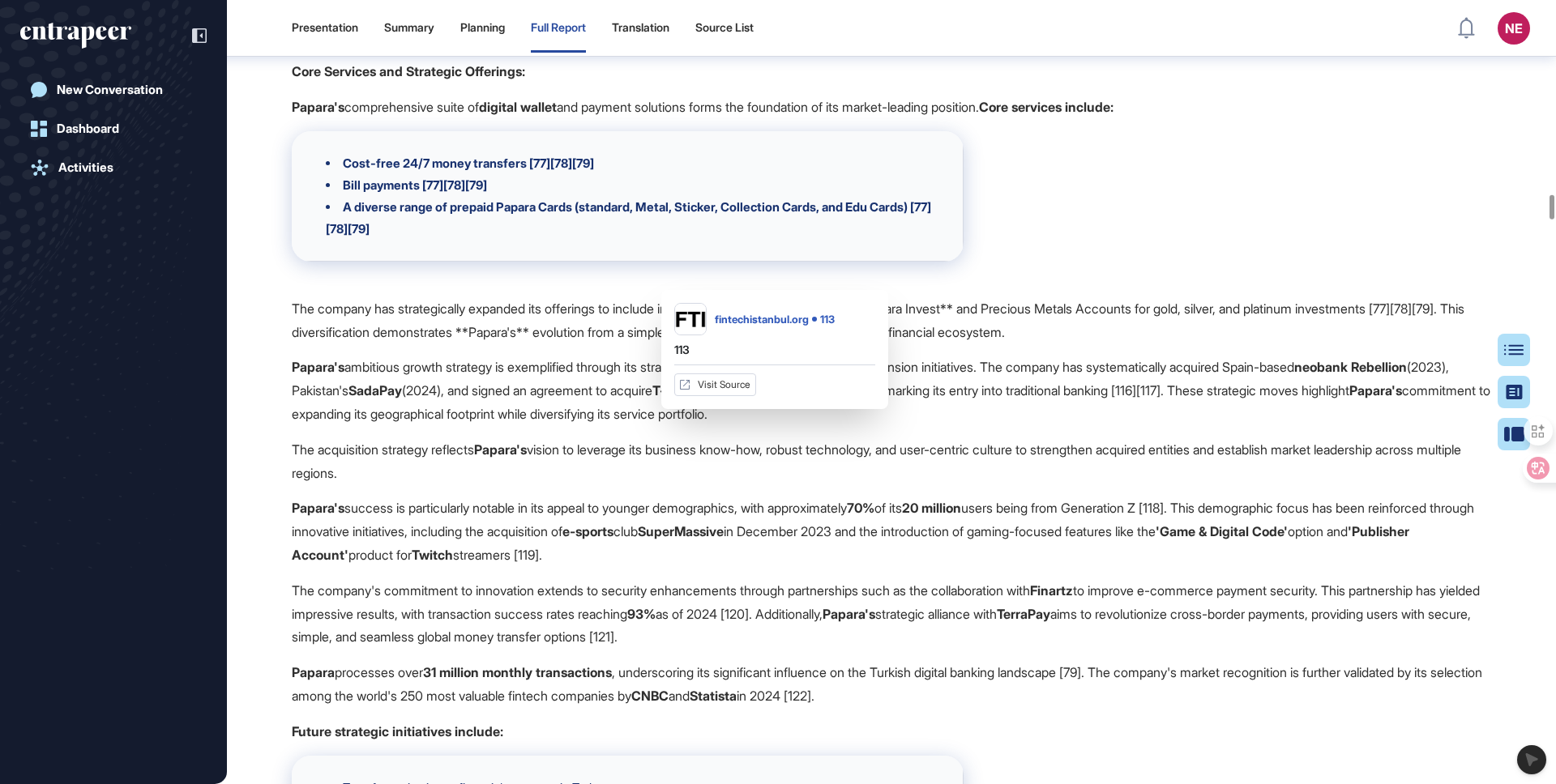 click on "113" at bounding box center (784, -213) 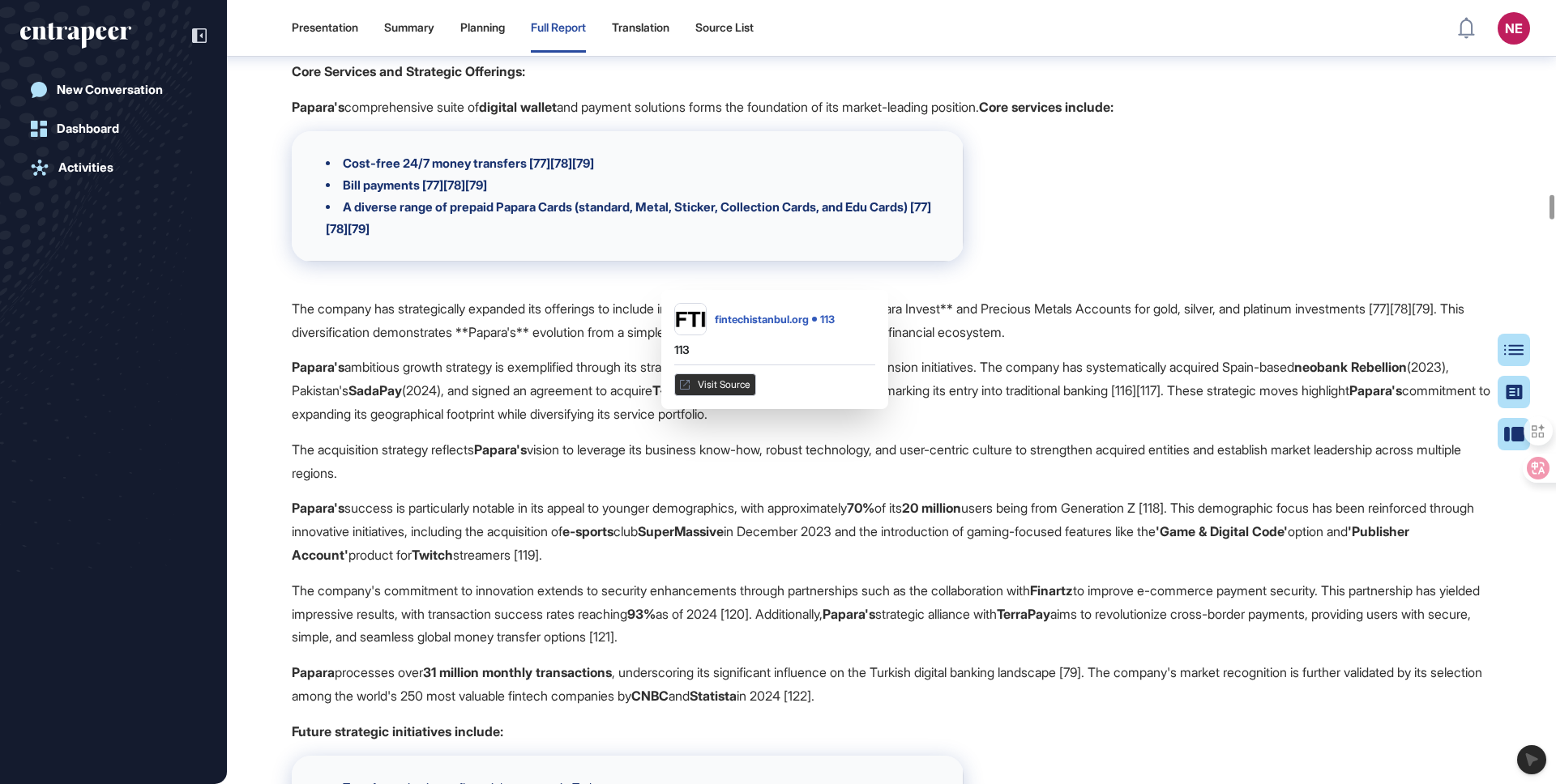 click on "Visit Source" at bounding box center [715, 385] 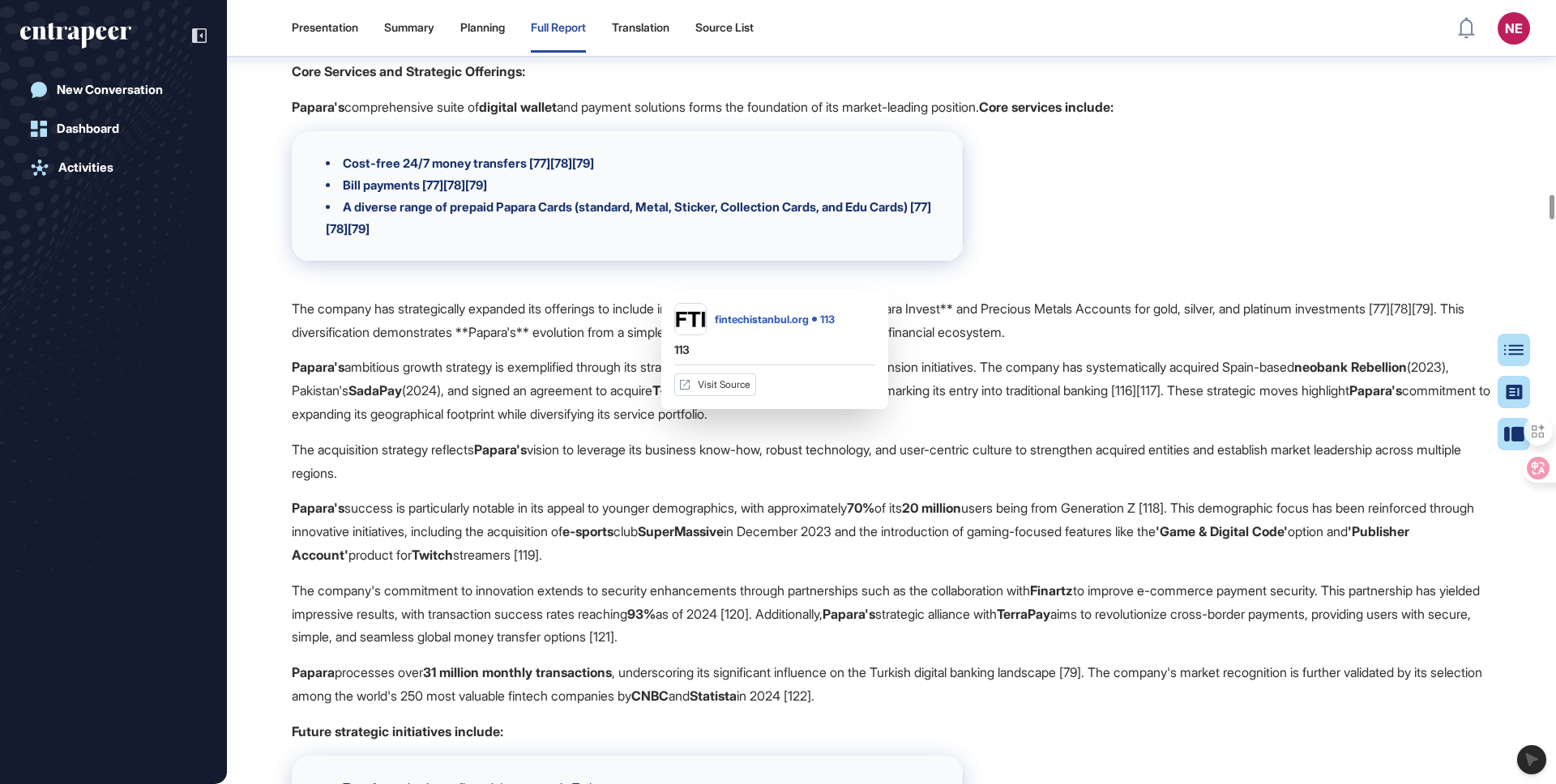 click on "113" at bounding box center (784, -213) 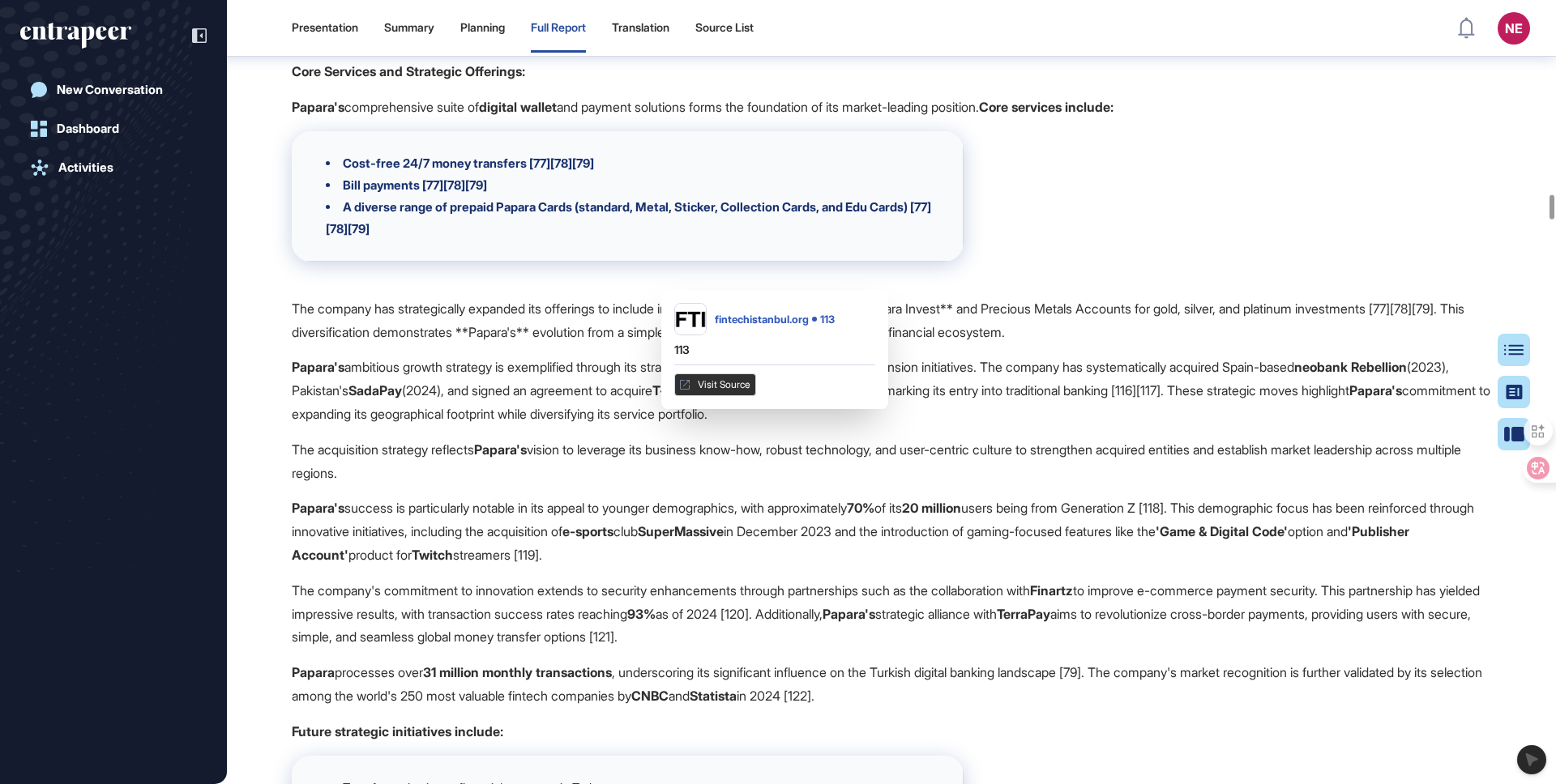 click on "Visit Source" at bounding box center (715, 385) 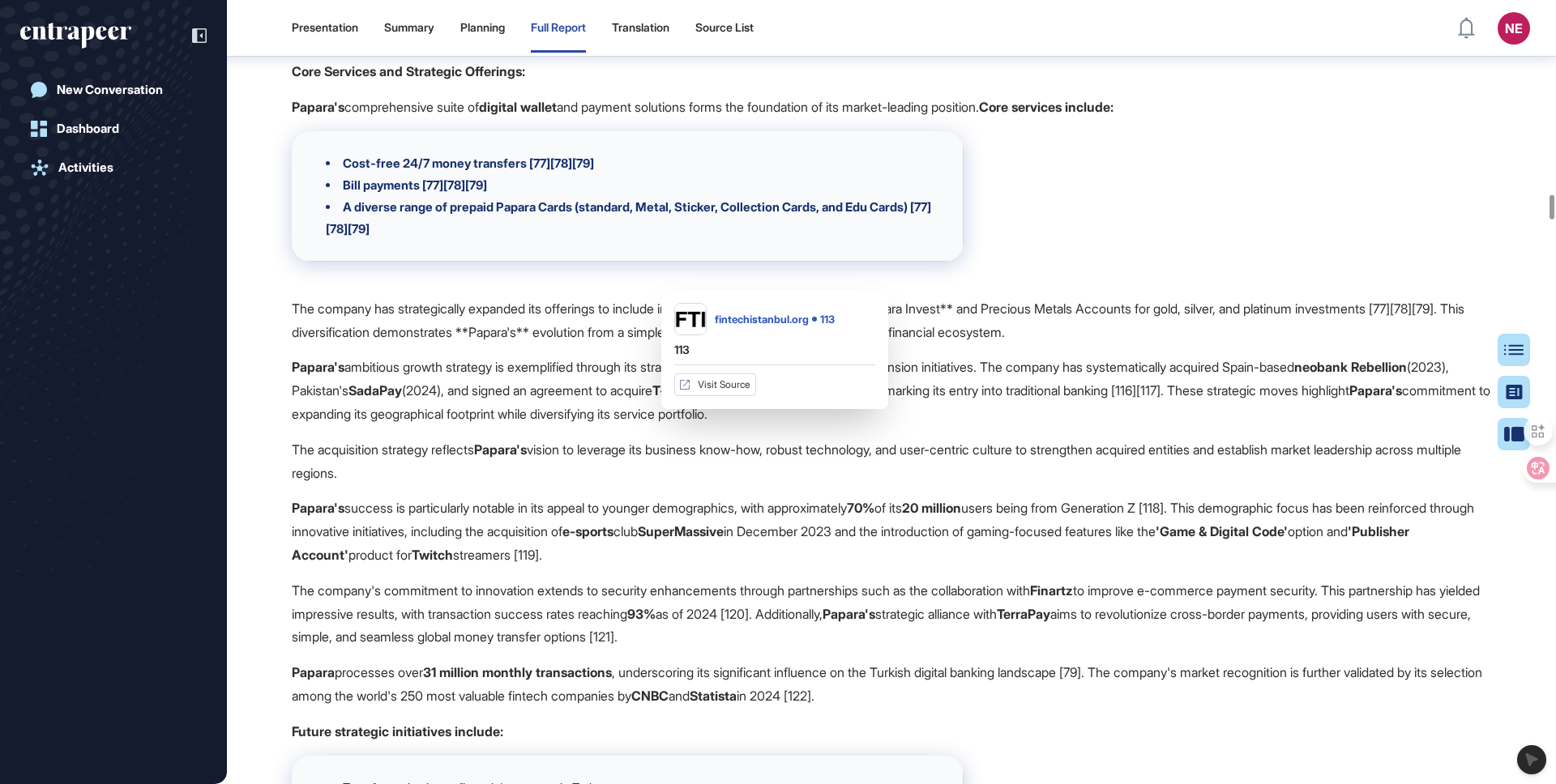 click on "fintechistanbul.org 113" at bounding box center (775, 319) 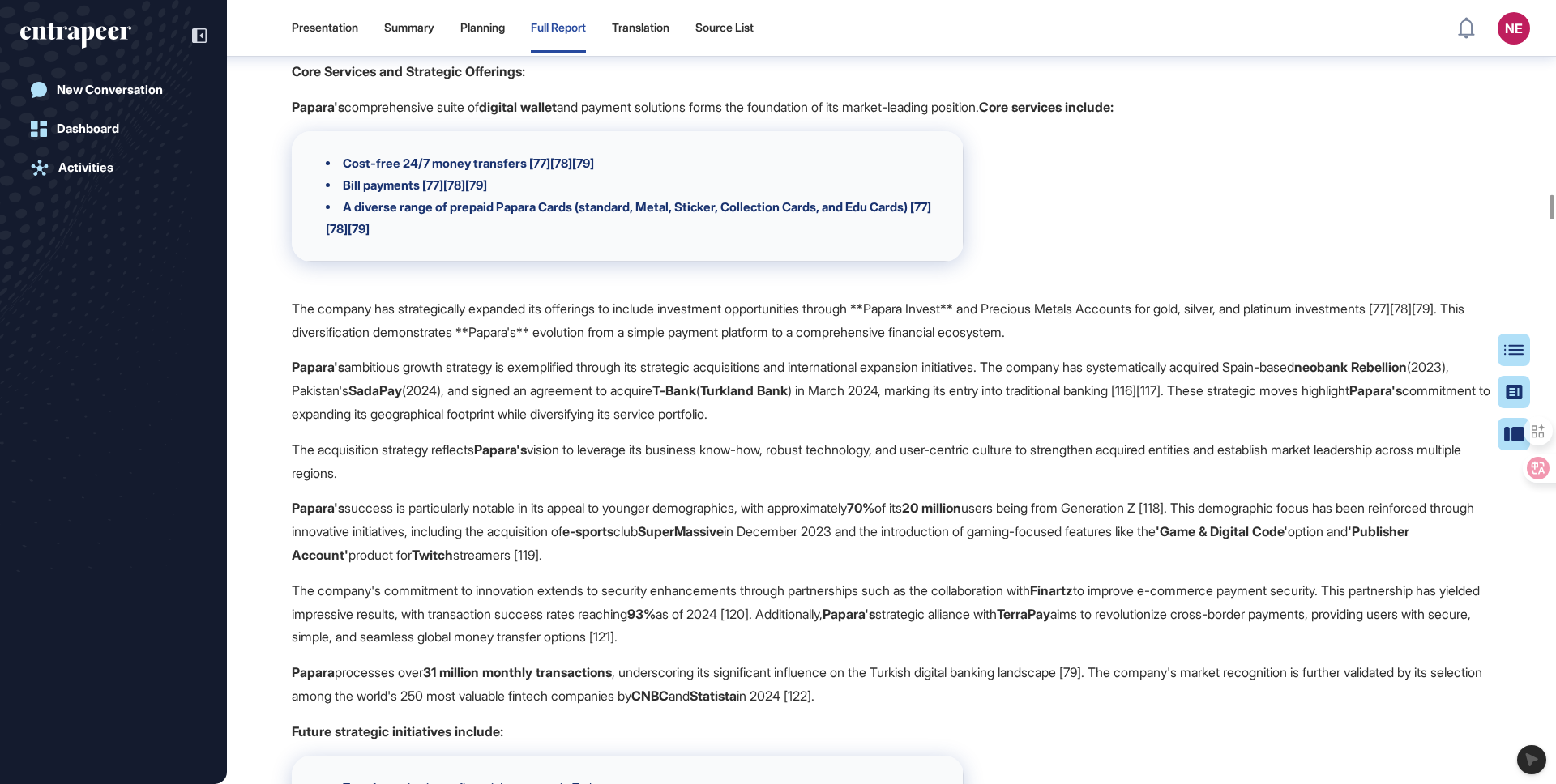 drag, startPoint x: 852, startPoint y: 424, endPoint x: 838, endPoint y: 426, distance: 14.142136 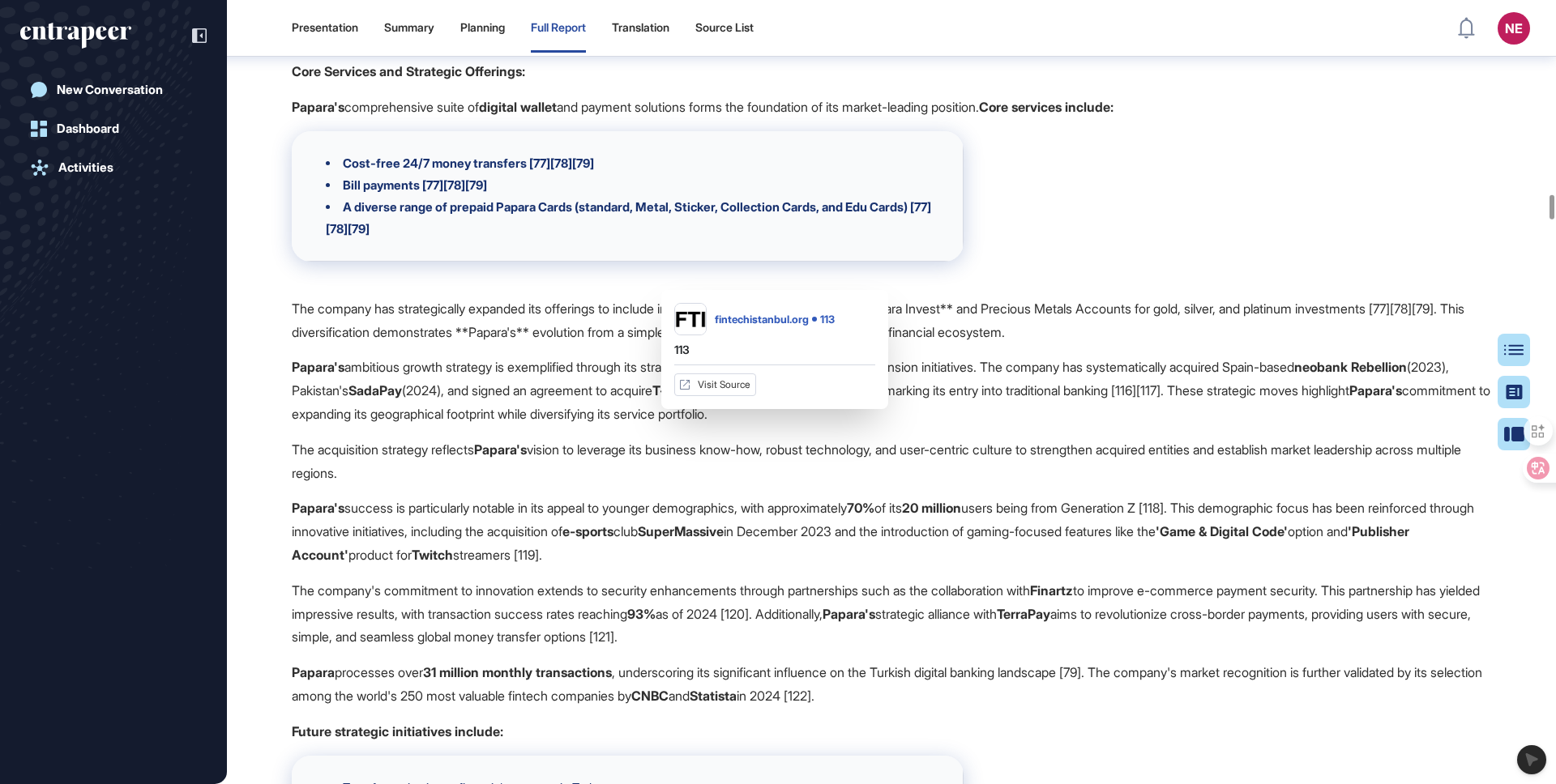 click on "fintechistanbul.org" at bounding box center (762, 319) 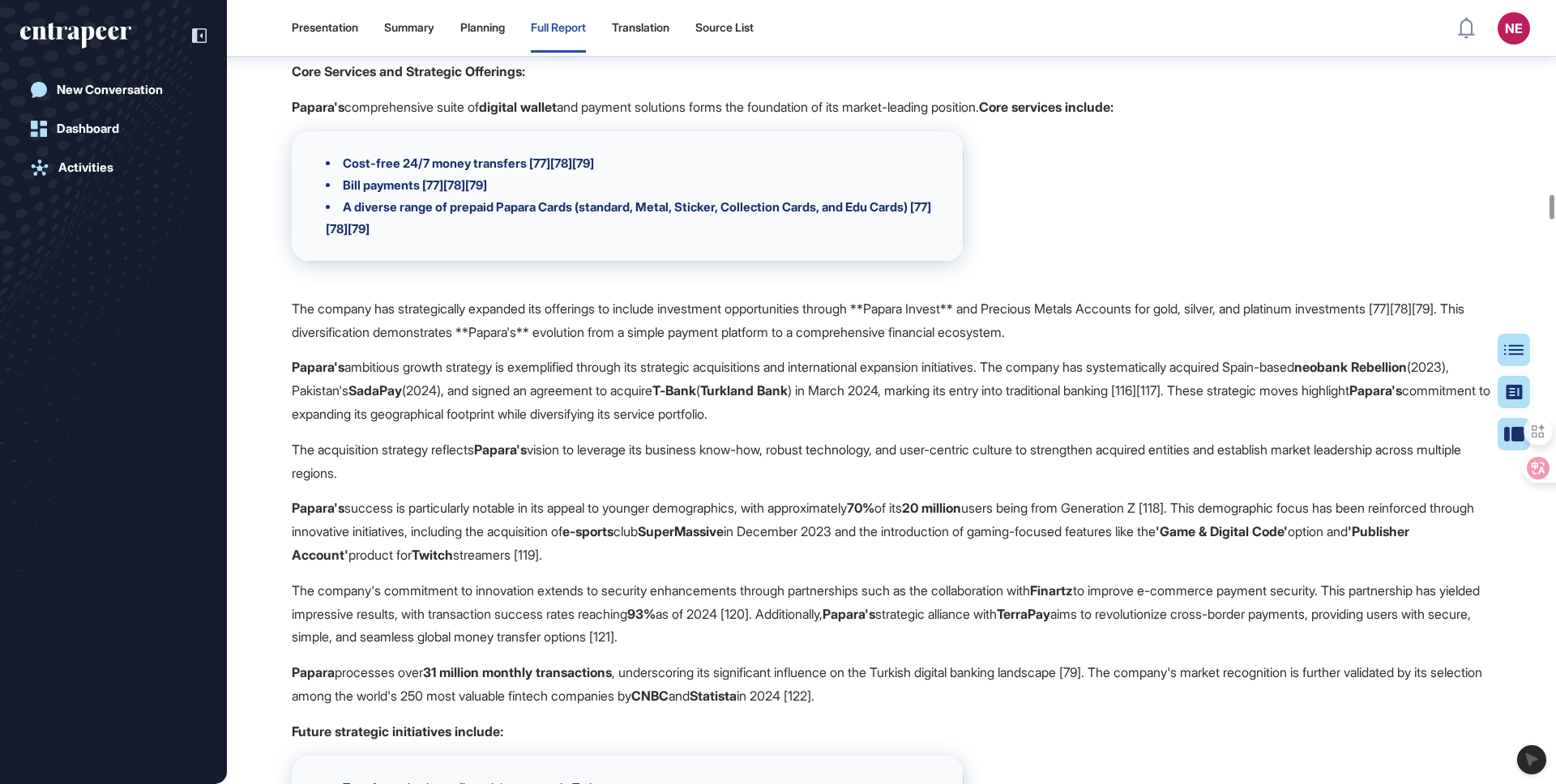 click on "Key Insights for Kuveyt Türk Katılım Bankası Turkish Digital Banking Landscape:  The market emphasizes  user-centric design ,  cost efficiency , and  seamless digital experiences . Pioneers like Enpara set the standard for fee-free, mobile-first banking, achieving high customer satisfaction through organic recommendations. This highlights that a  clear value proposition  and an  intuitive digital journey  are paramount for customer acquisition and retention. Other players like ON Dijital Bankacılık and Papara reinforce this trend with competitive pricing, rapid digital onboarding, and a focus on user comfort, making  ease of access  and  transparent cost structures  non-negotiable for success. AI & Digital Ecosystems: The Next Frontier:  The pervasive integration of Artificial Intelligence (AI) and the development of comprehensive digital ecosystems are defining the future. Leading banks leverage AI for  hyper-personalization ,  predictive analytics , and  proactive customer engagement  and  ." 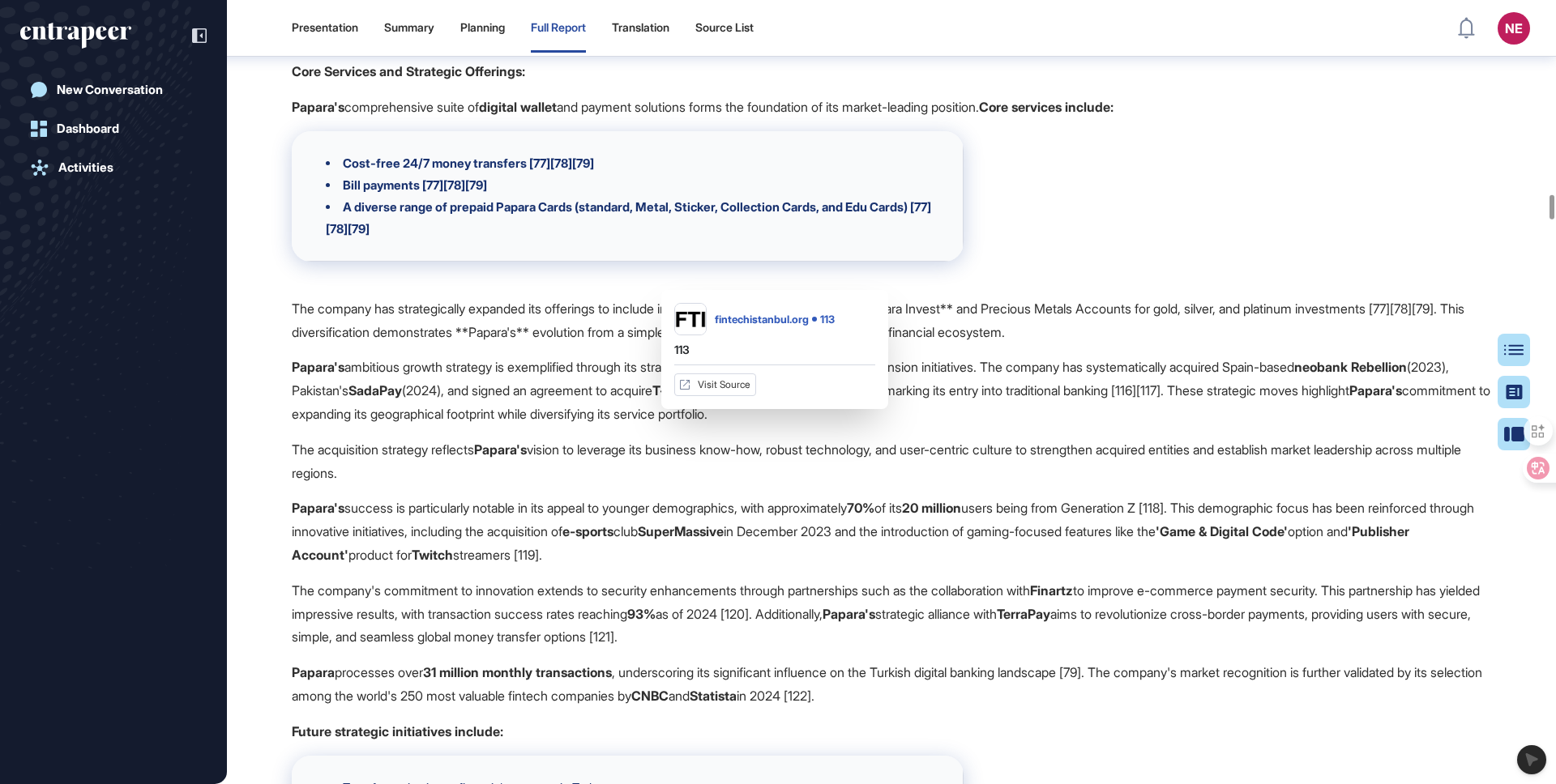 click on "fintechistanbul.org 113 113 Visit Source" 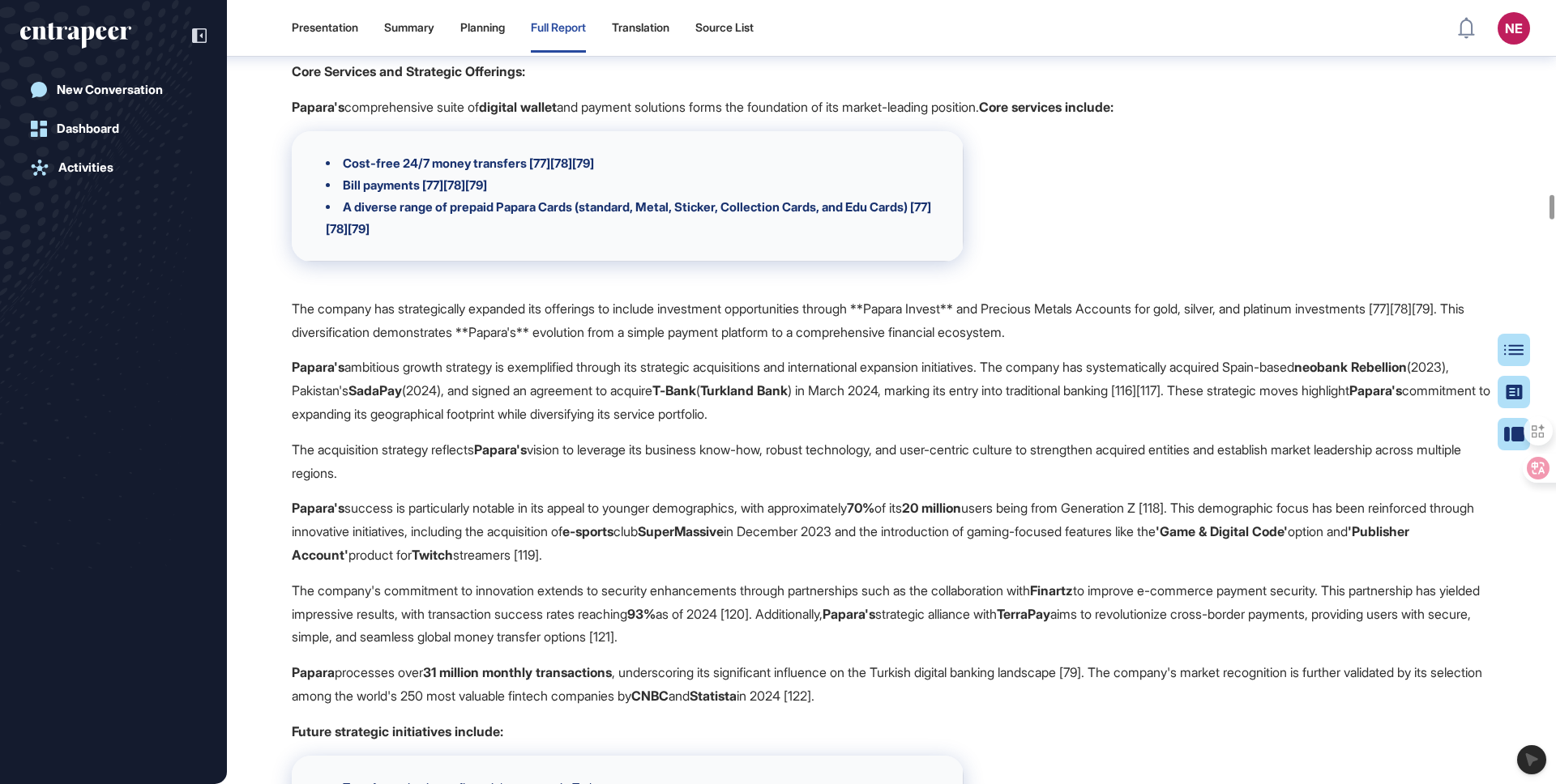 click on "3.3. Papara" at bounding box center (891, -164) 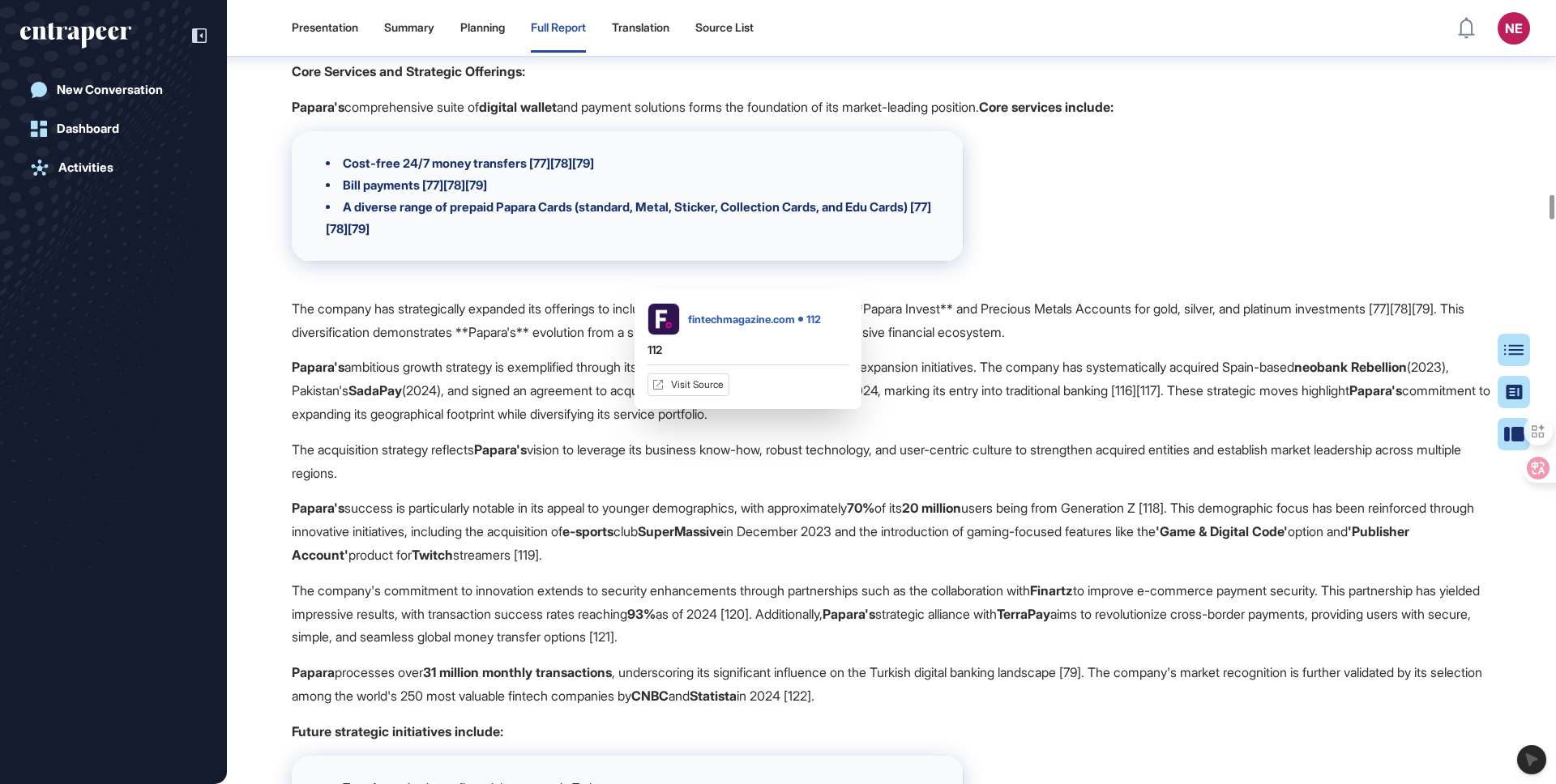 click on "fintechmagazine.com" at bounding box center [742, 319] 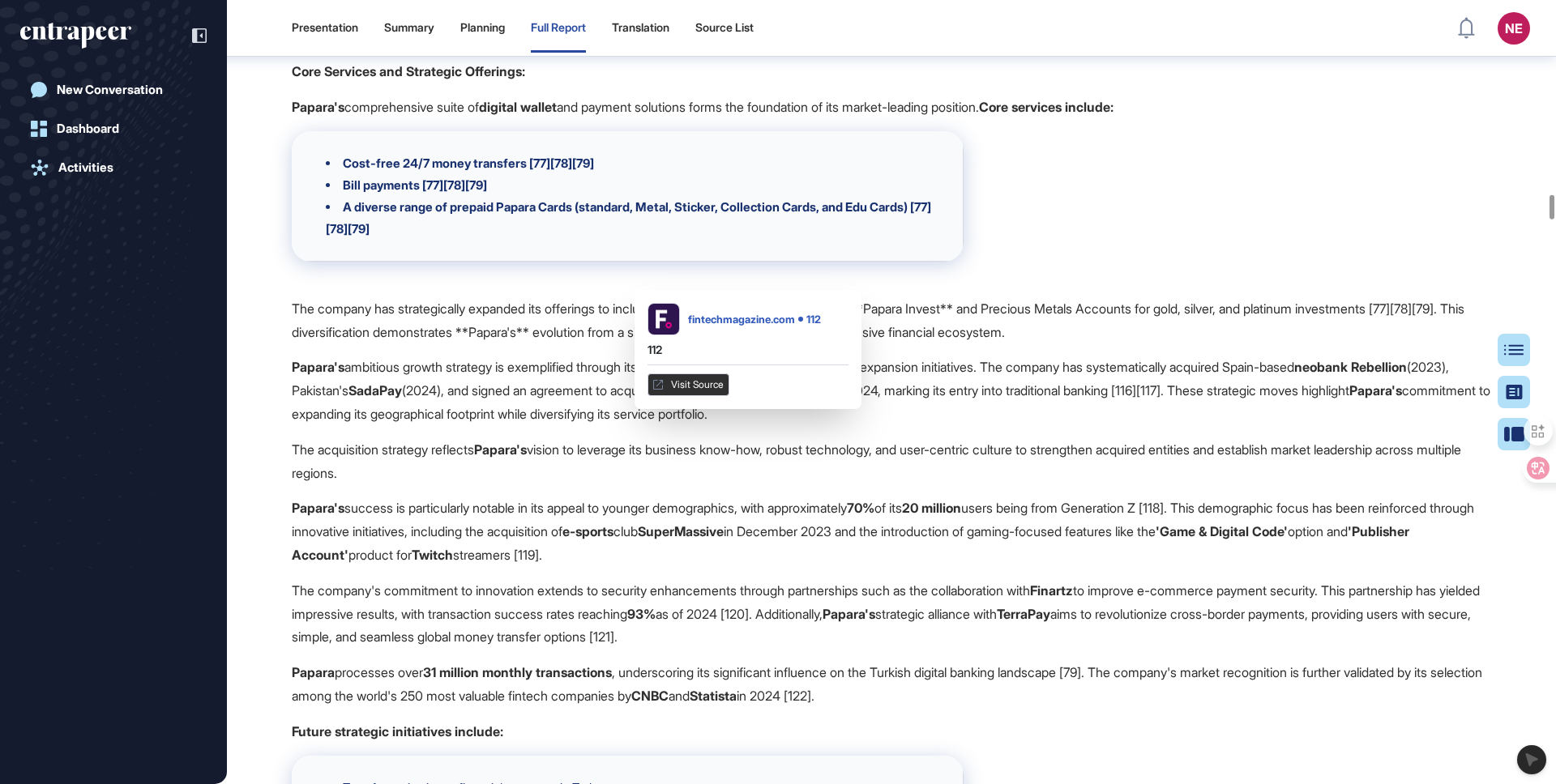 click on "Visit Source" at bounding box center (688, 385) 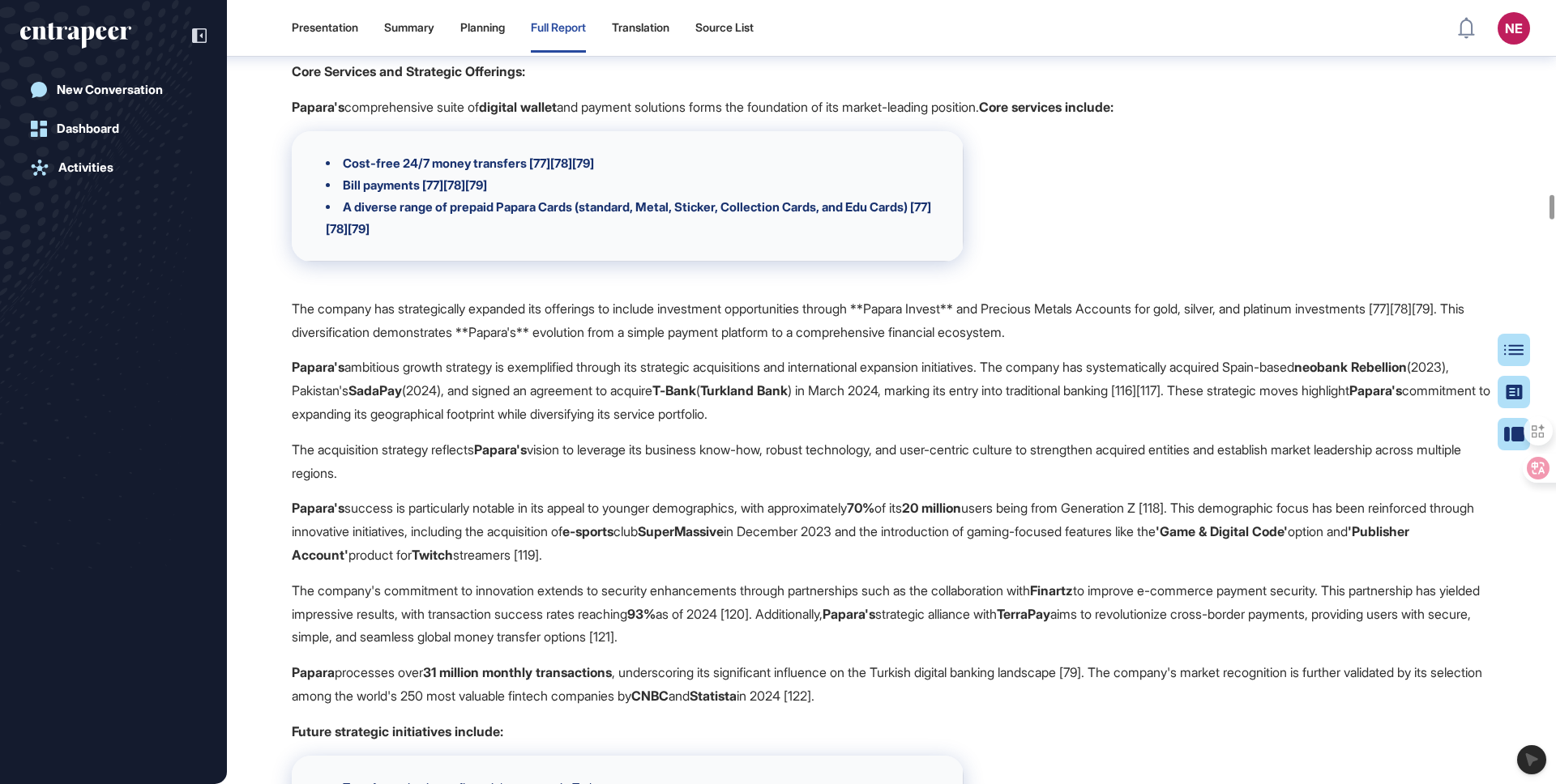 click on "3.3. Papara" at bounding box center [891, -164] 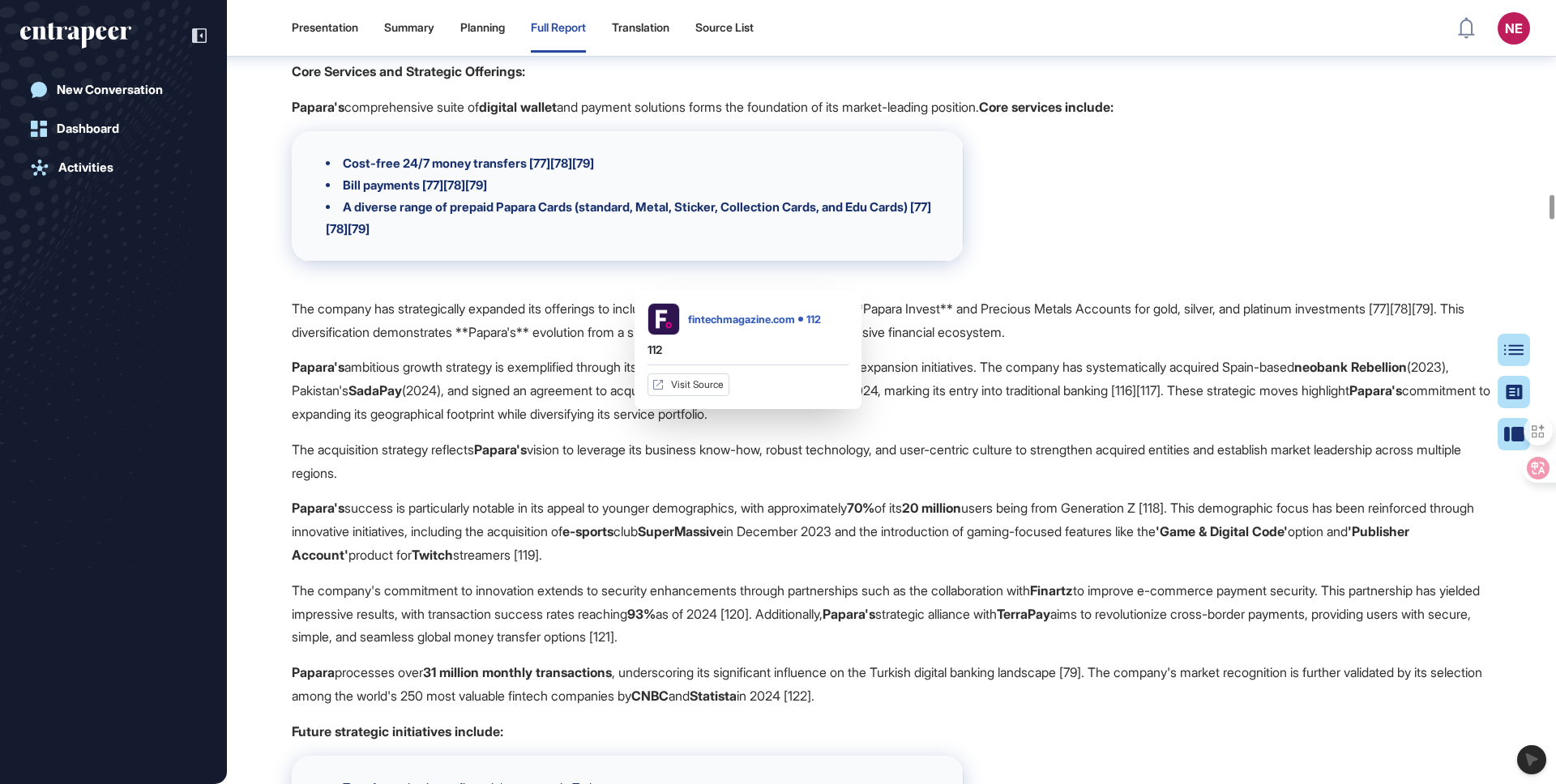 click on "112" at bounding box center [758, -213] 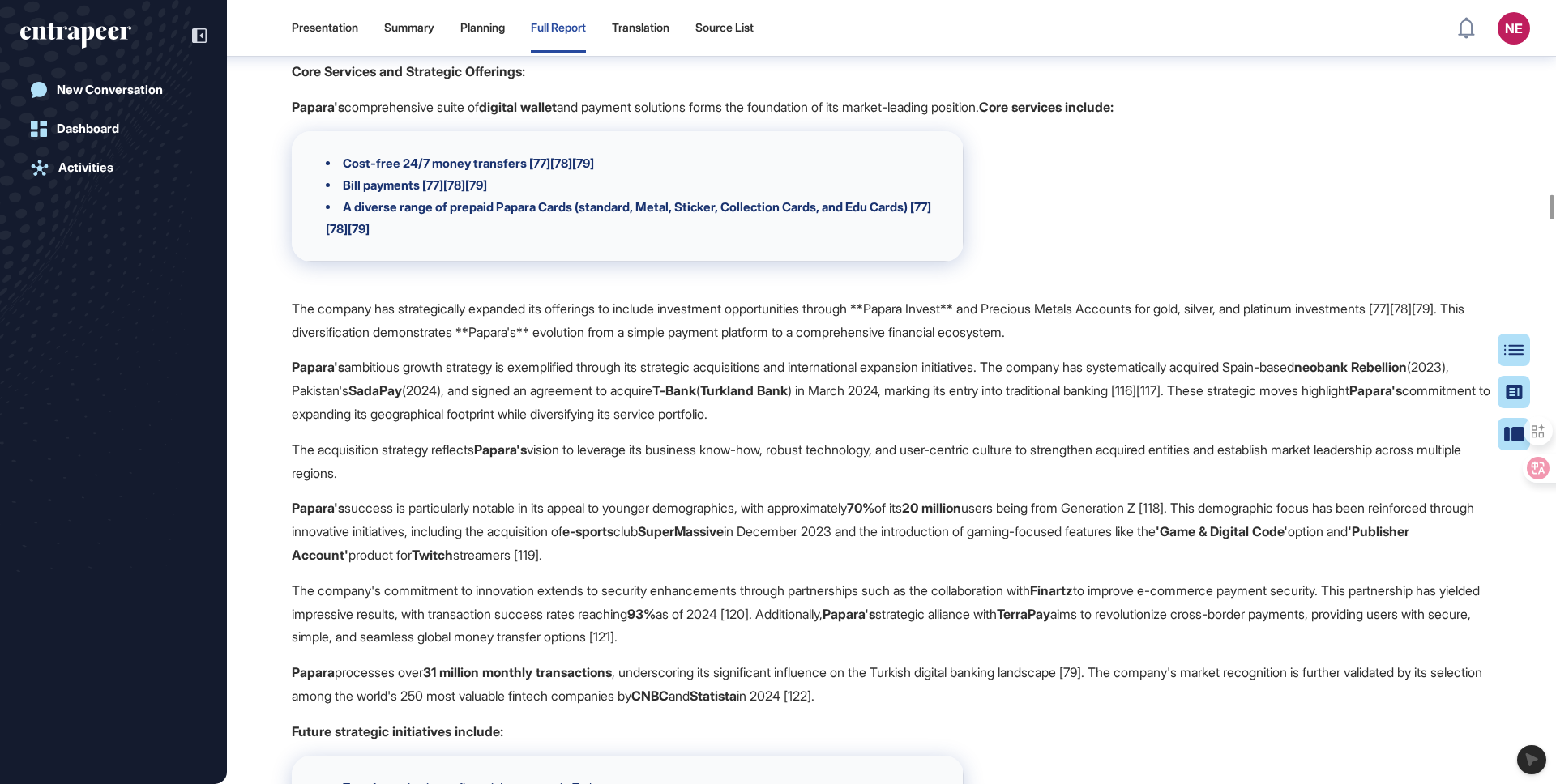 click on "Section References 33 36 41 63 74 75 76 102 103 104 105 106 107 108 109 110 111 112 113" 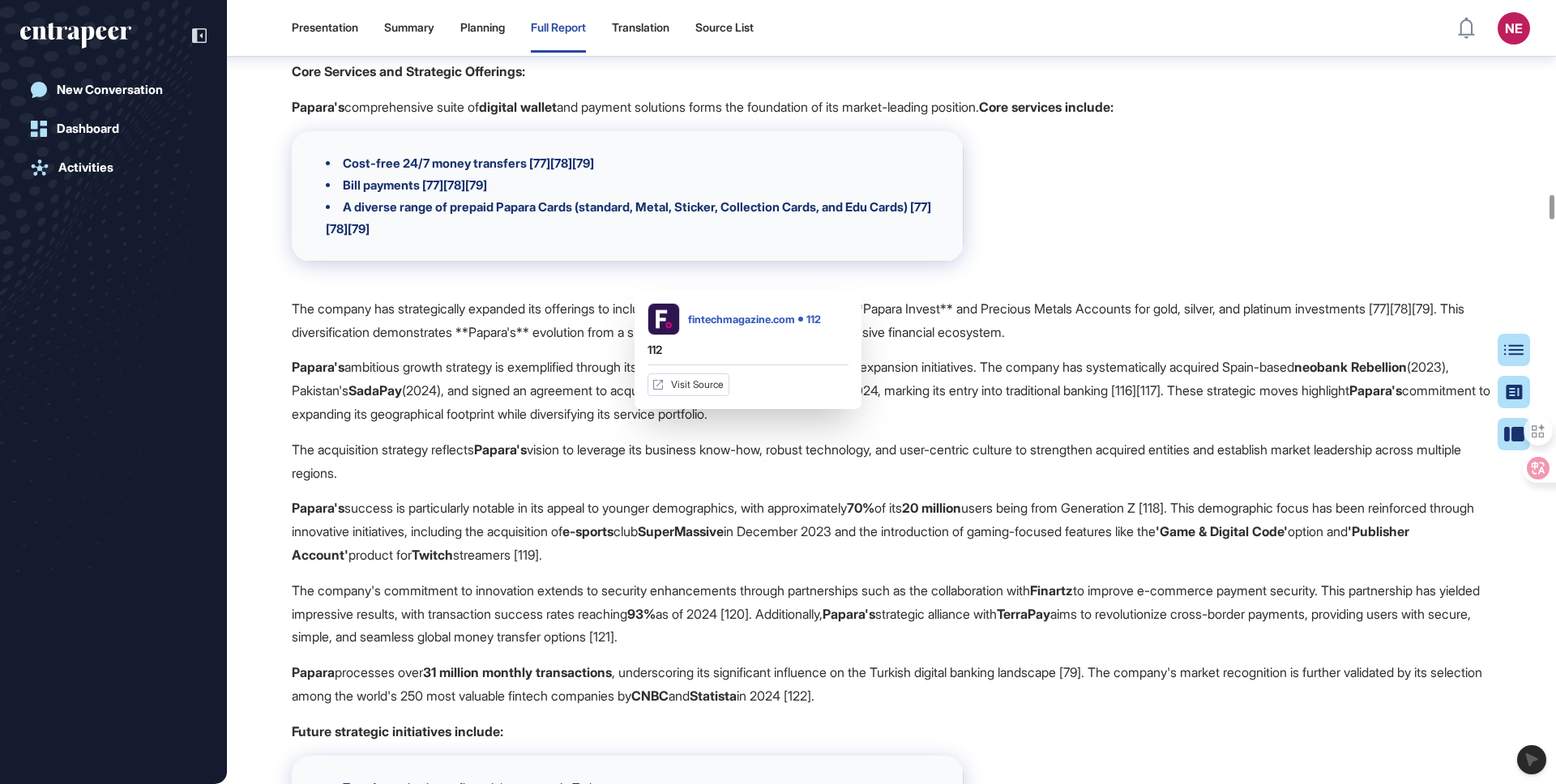 click on "112" at bounding box center [758, -213] 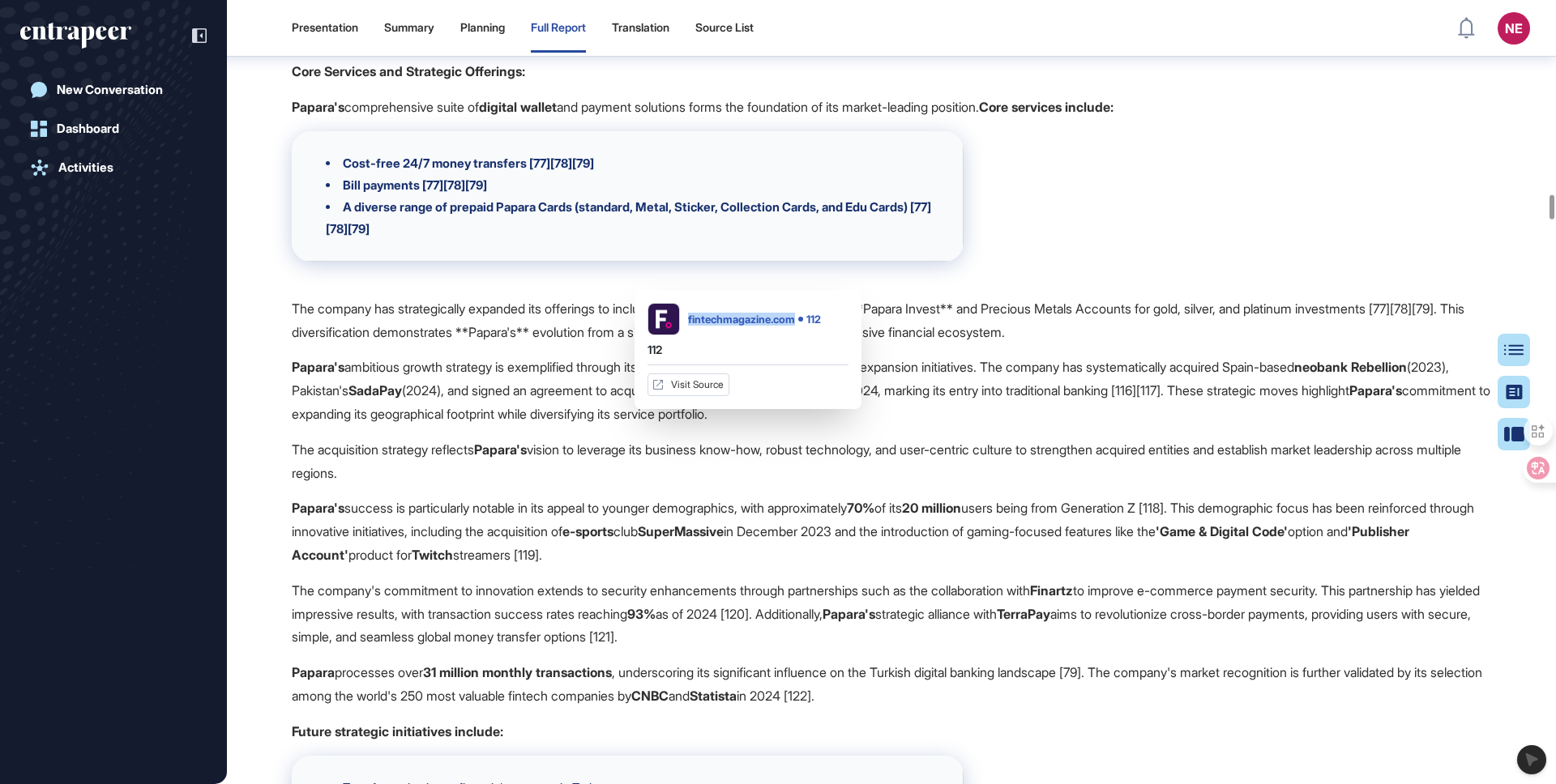 drag, startPoint x: 784, startPoint y: 339, endPoint x: 700, endPoint y: 300, distance: 92.61209 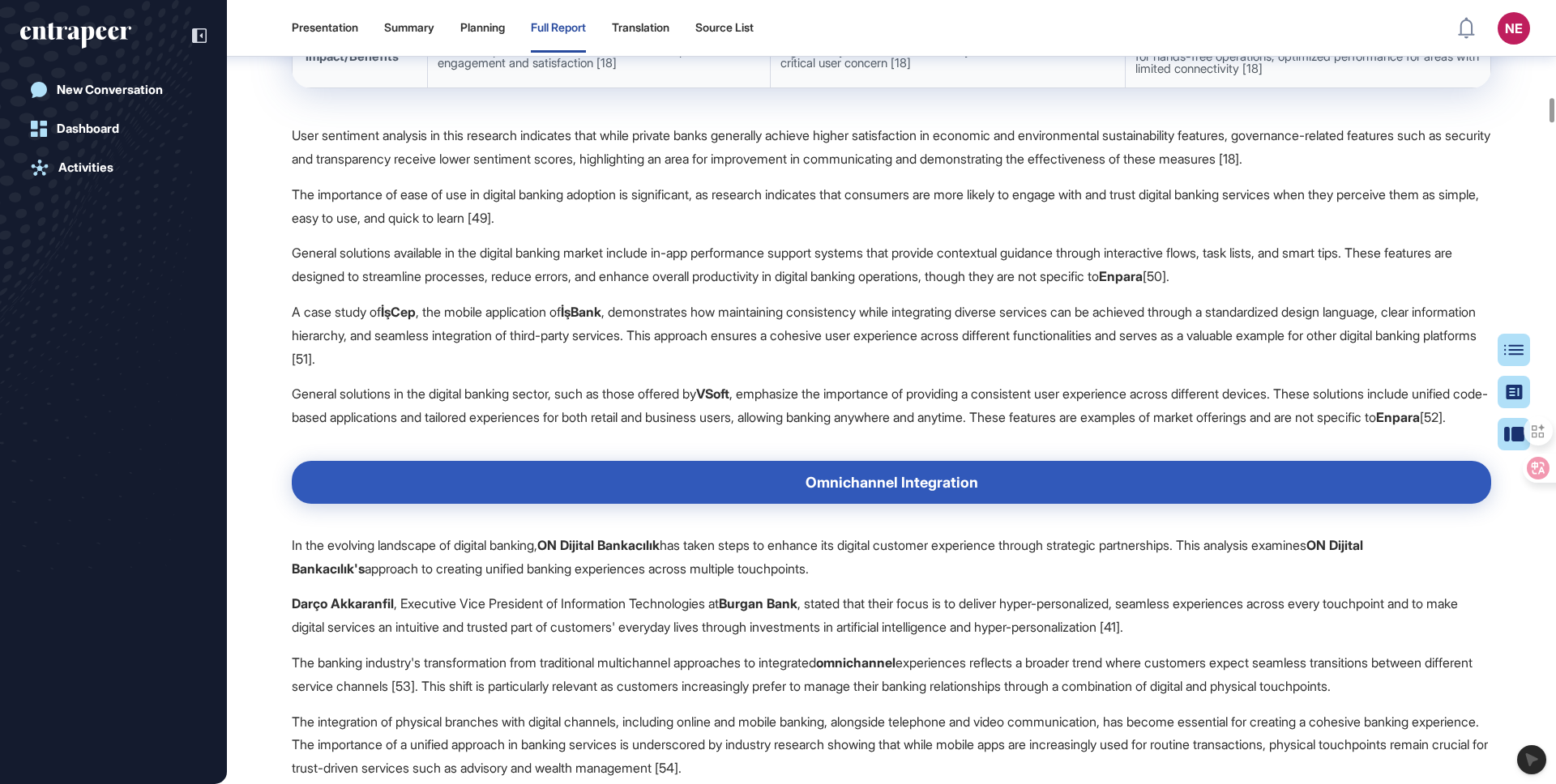 scroll, scrollTop: 11813, scrollLeft: 0, axis: vertical 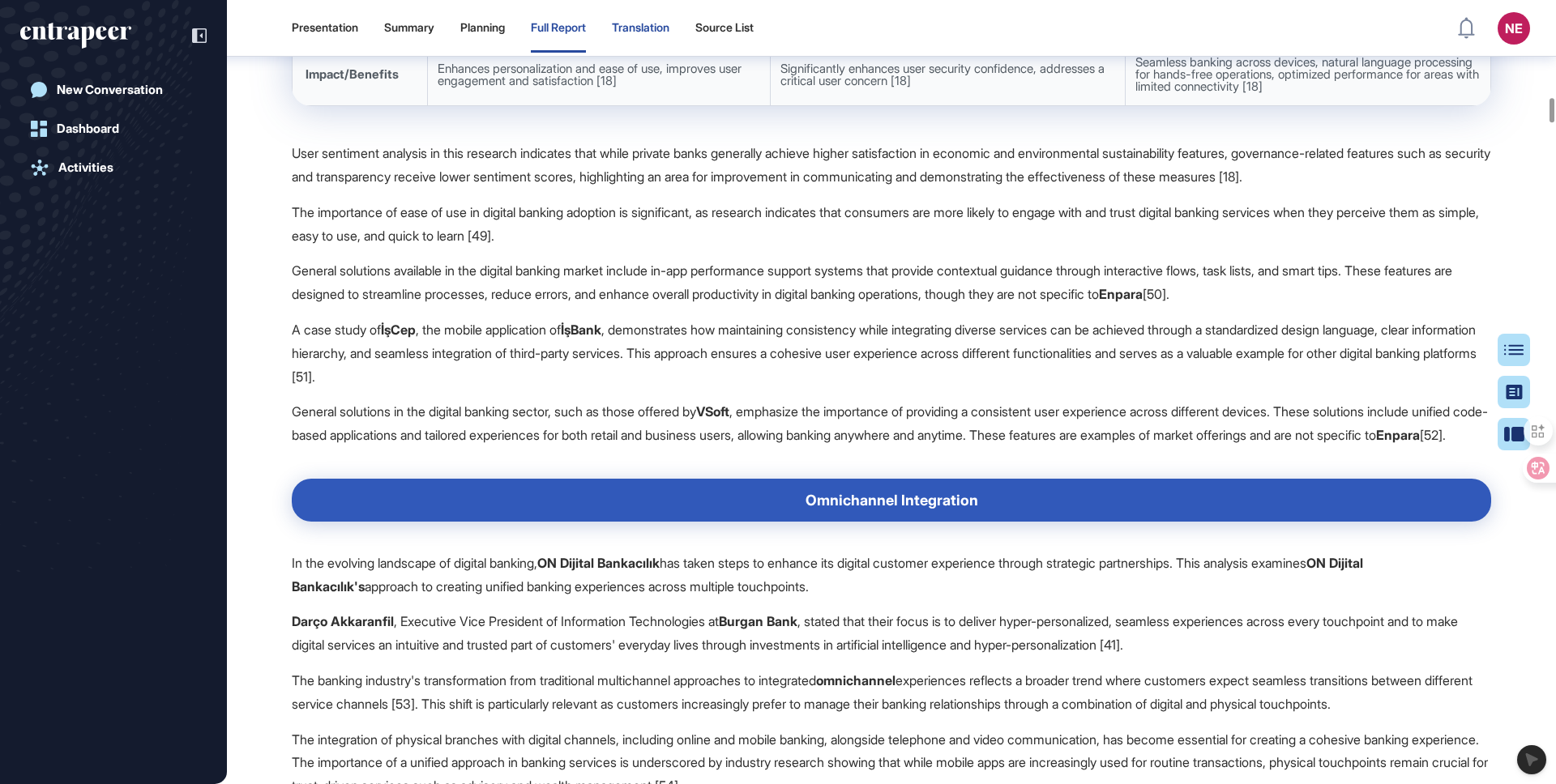 drag, startPoint x: 642, startPoint y: 83, endPoint x: 625, endPoint y: 36, distance: 49.98 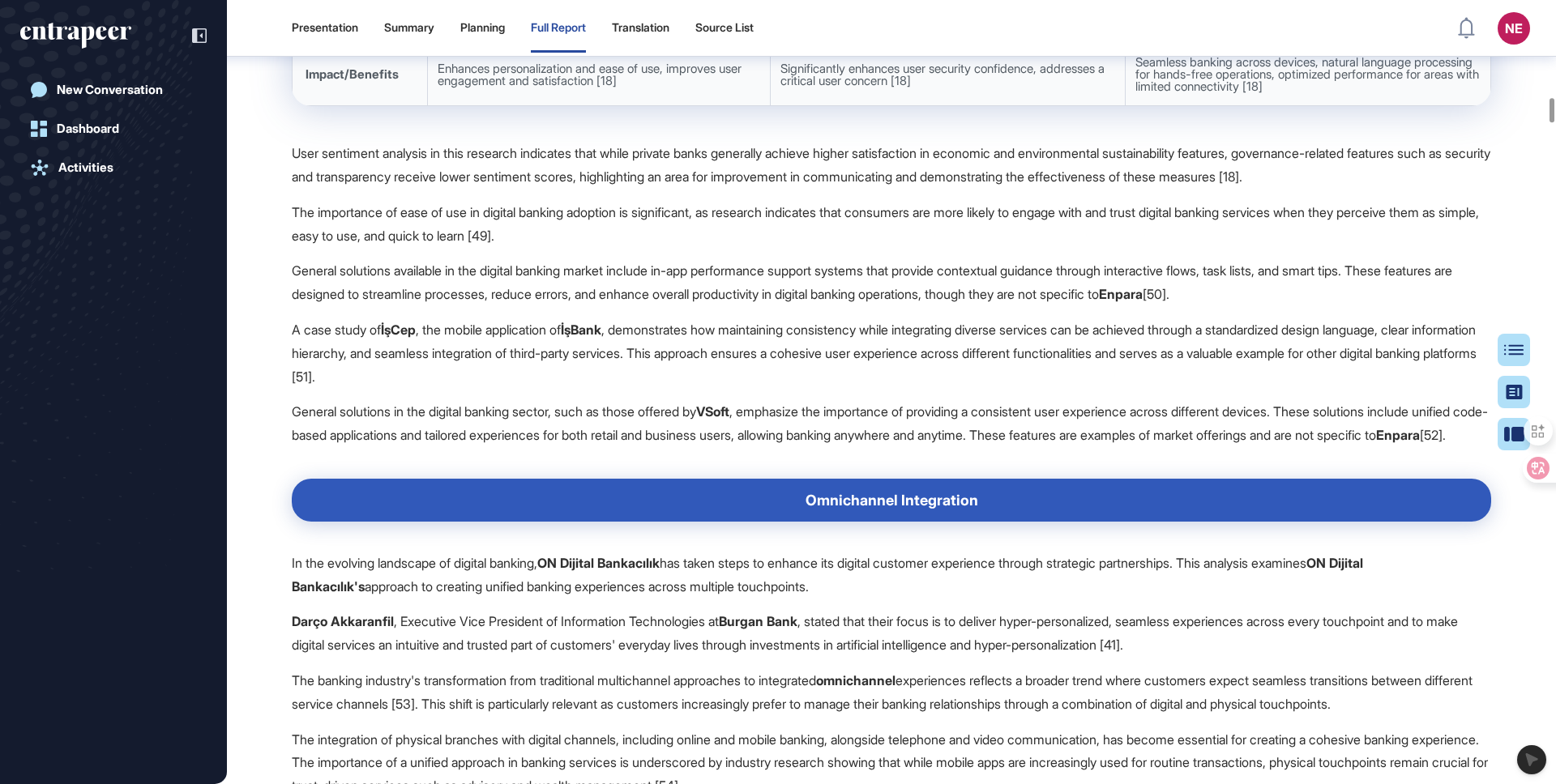 click on "In the evolving Turkish digital banking landscape,  Enpara  and  ON Dijital Bankacılık  demonstrate distinct approaches to digital experience and customer engagement, offering valuable insights for benchmarking and strategic analysis. Enpara  has established itself as a pioneer in digital banking excellence, with a strong focus on user-friendly interfaces and efficient processes. The bank's mobile application receives consistent praise for being "great and useful," enabling customers to perform various banking tasks seamlessly [25]. Their digital experience is characterized by remarkable speed and simplicity, allowing customers to complete crucial banking operations like loan applications and account openings within seconds, all through their digital channels [25]. A standout feature of  Enpara's  digital engagement strategy is their innovative community-building initiatives. The bank has introduced unique features such as  'Kalpten transfer'  ( Transfer from the Heart Enpara ,  ON Dijital Bankacılık  ( ." at bounding box center (891, -7487) 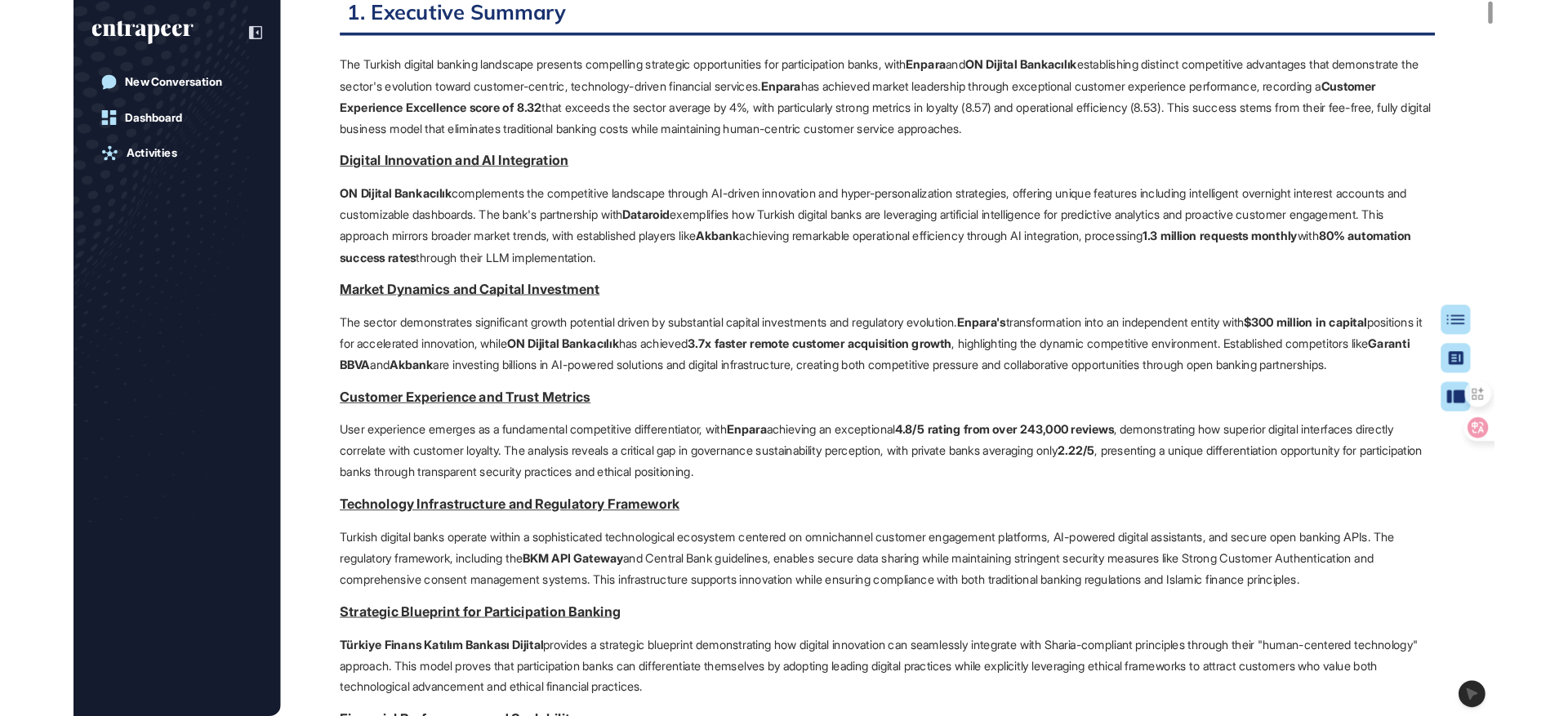 scroll, scrollTop: 0, scrollLeft: 0, axis: both 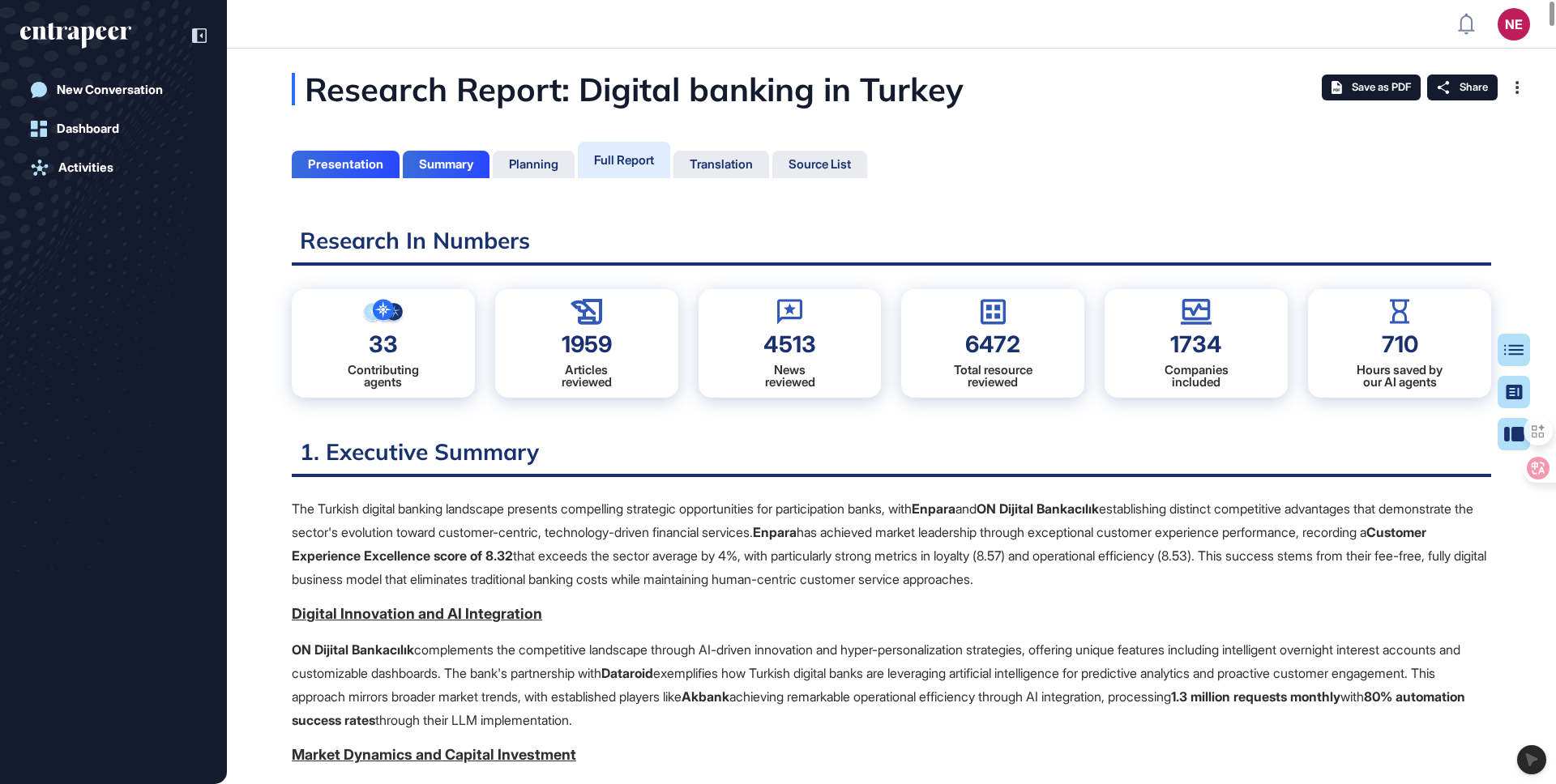 click on "Research Report: Digital banking in Turkey" at bounding box center (708, 89) 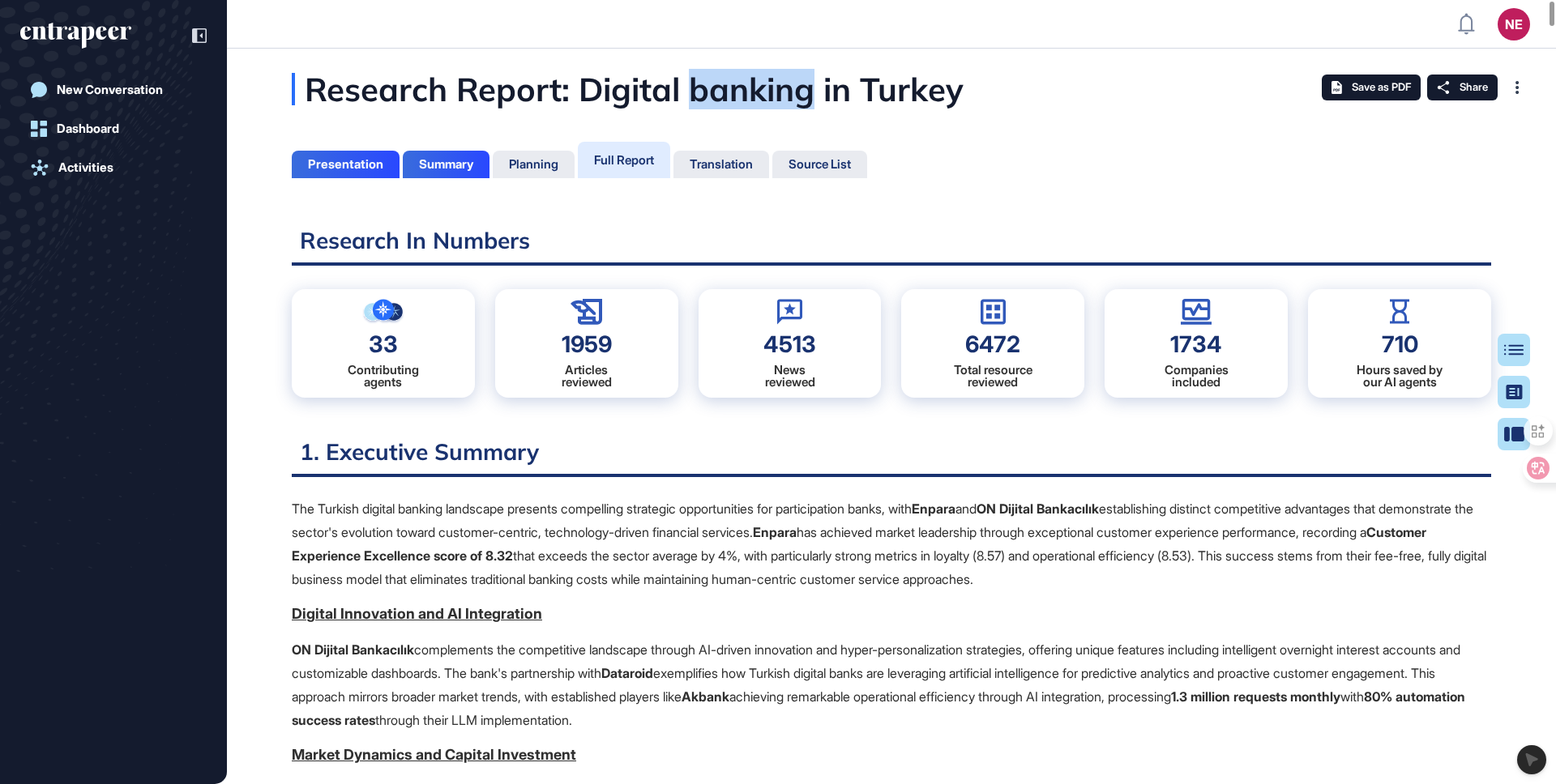 click on "Research Report: Digital banking in Turkey" at bounding box center (708, 89) 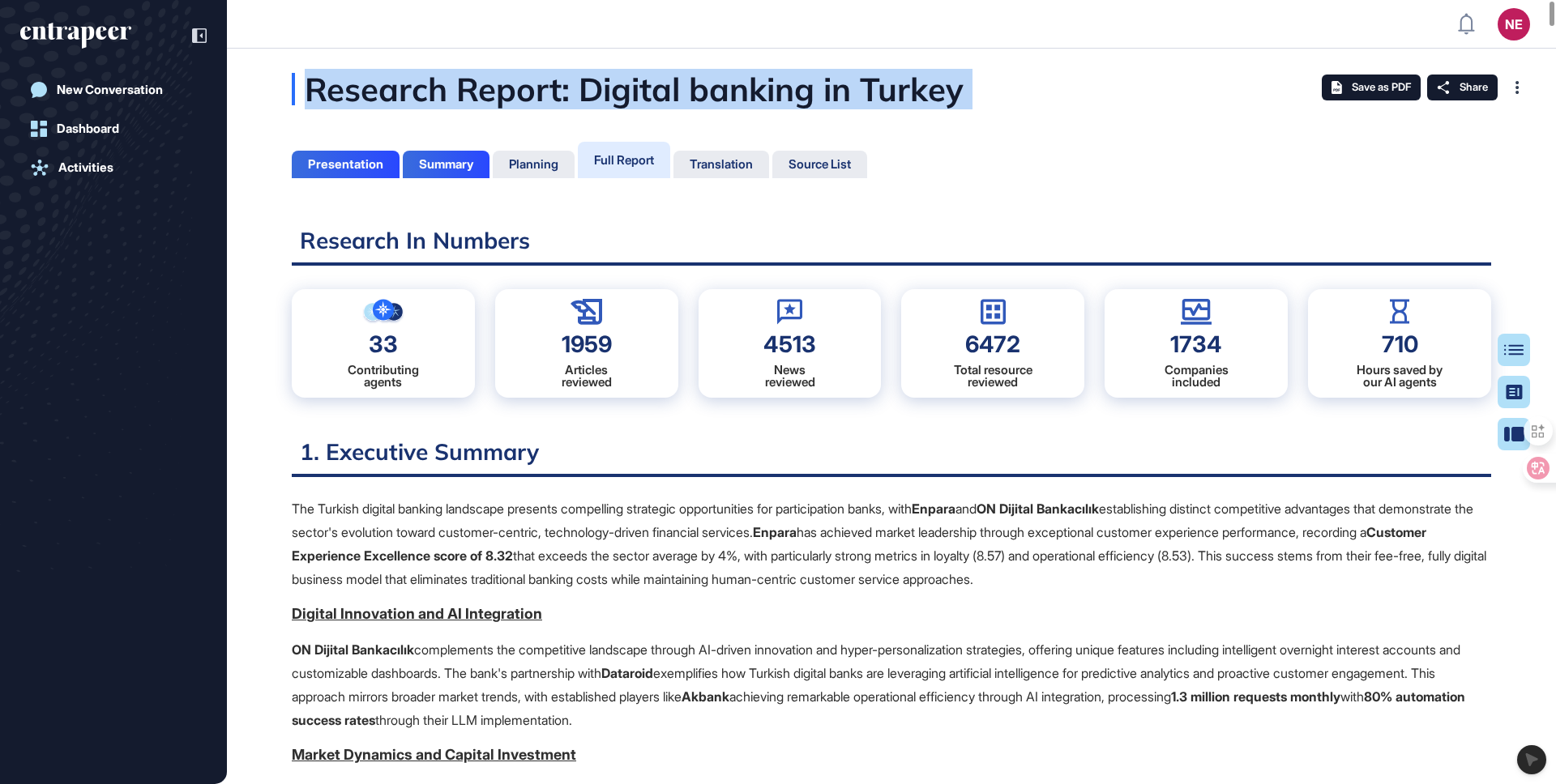 click on "Research Report: Digital banking in Turkey" at bounding box center (708, 89) 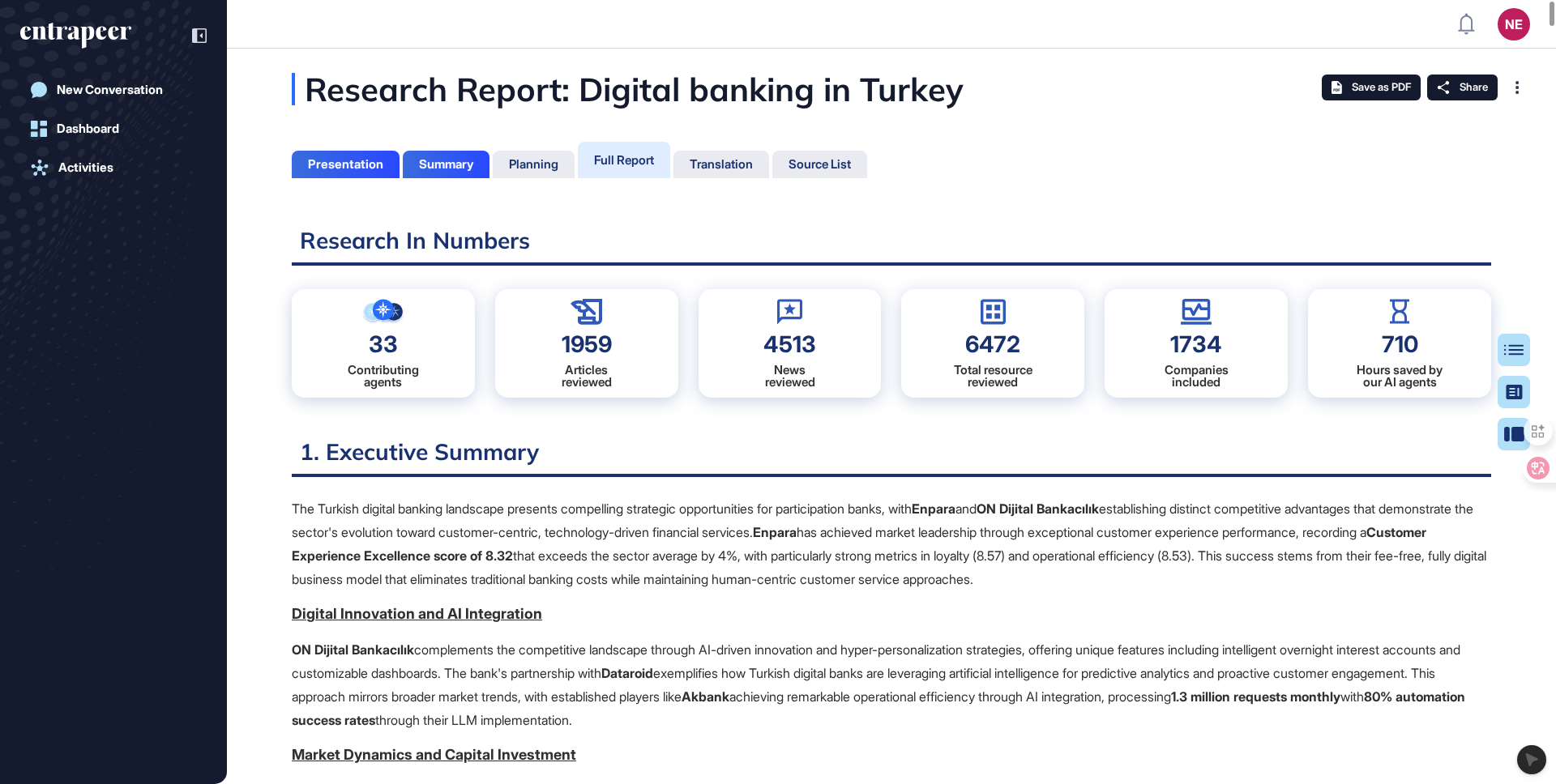 click on "Research Report: Digital banking in Turkey" at bounding box center (708, 89) 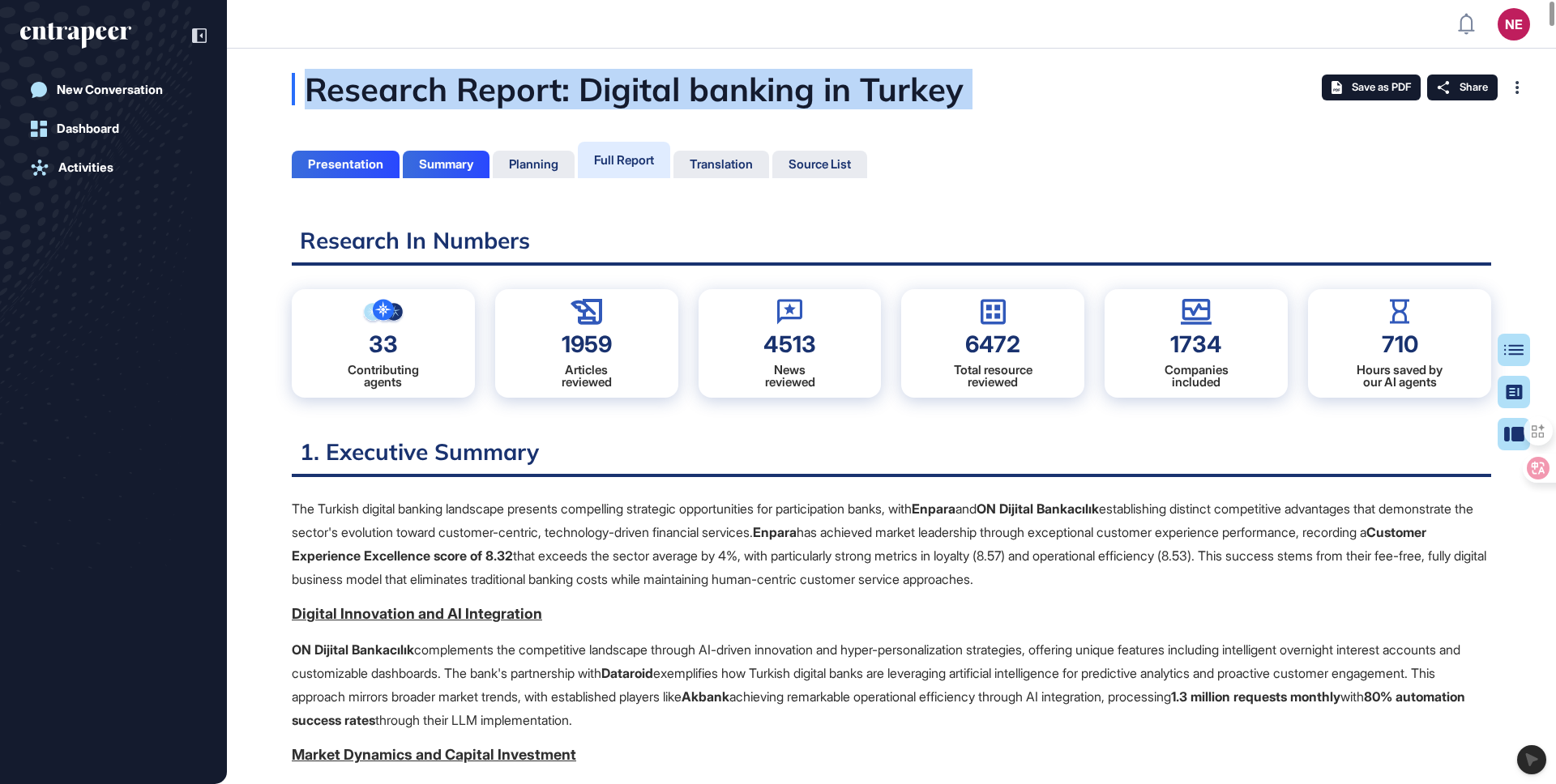 drag, startPoint x: 842, startPoint y: 100, endPoint x: 596, endPoint y: 82, distance: 246.65766 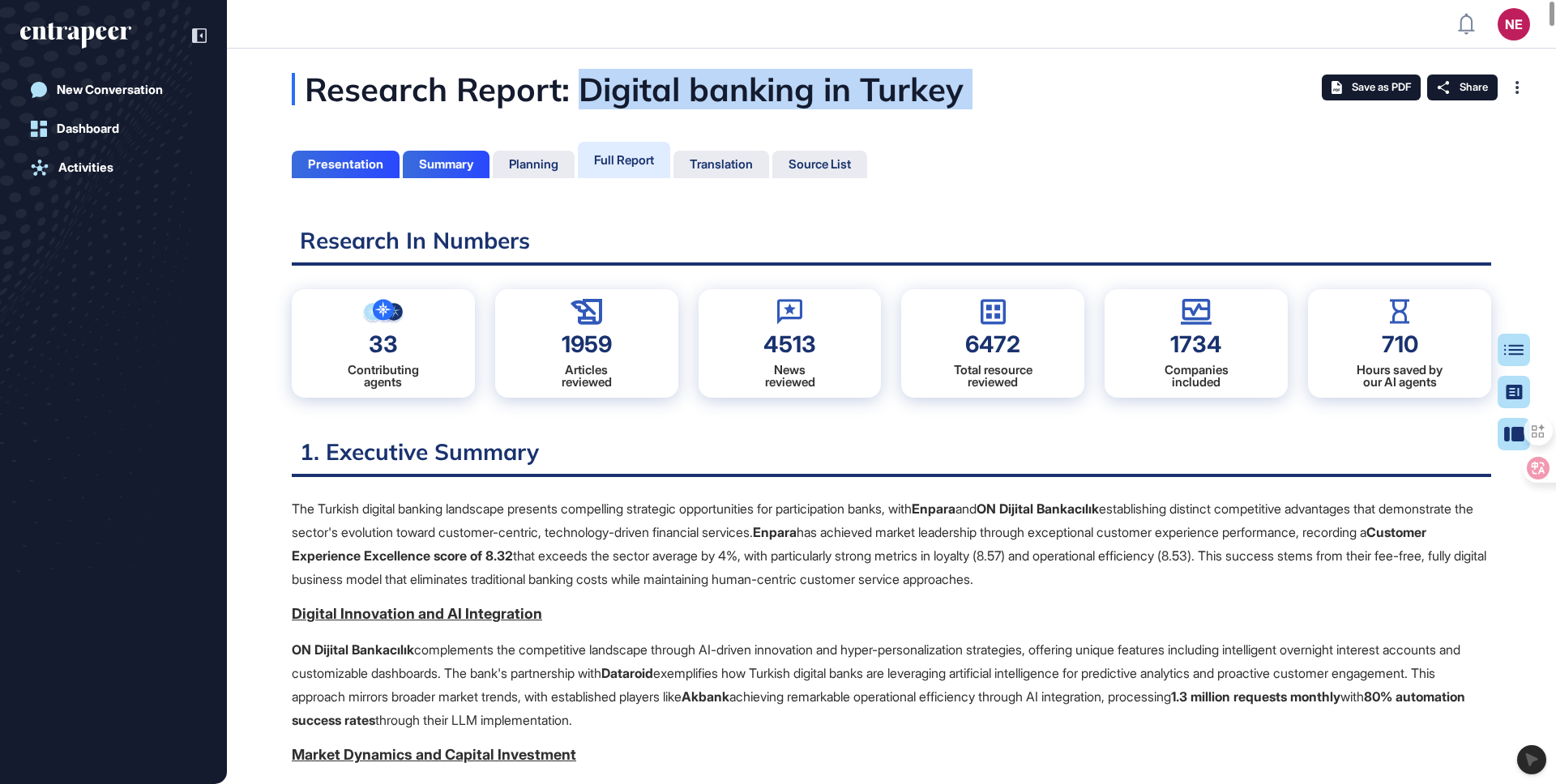 drag, startPoint x: 581, startPoint y: 92, endPoint x: 819, endPoint y: 83, distance: 238.17011 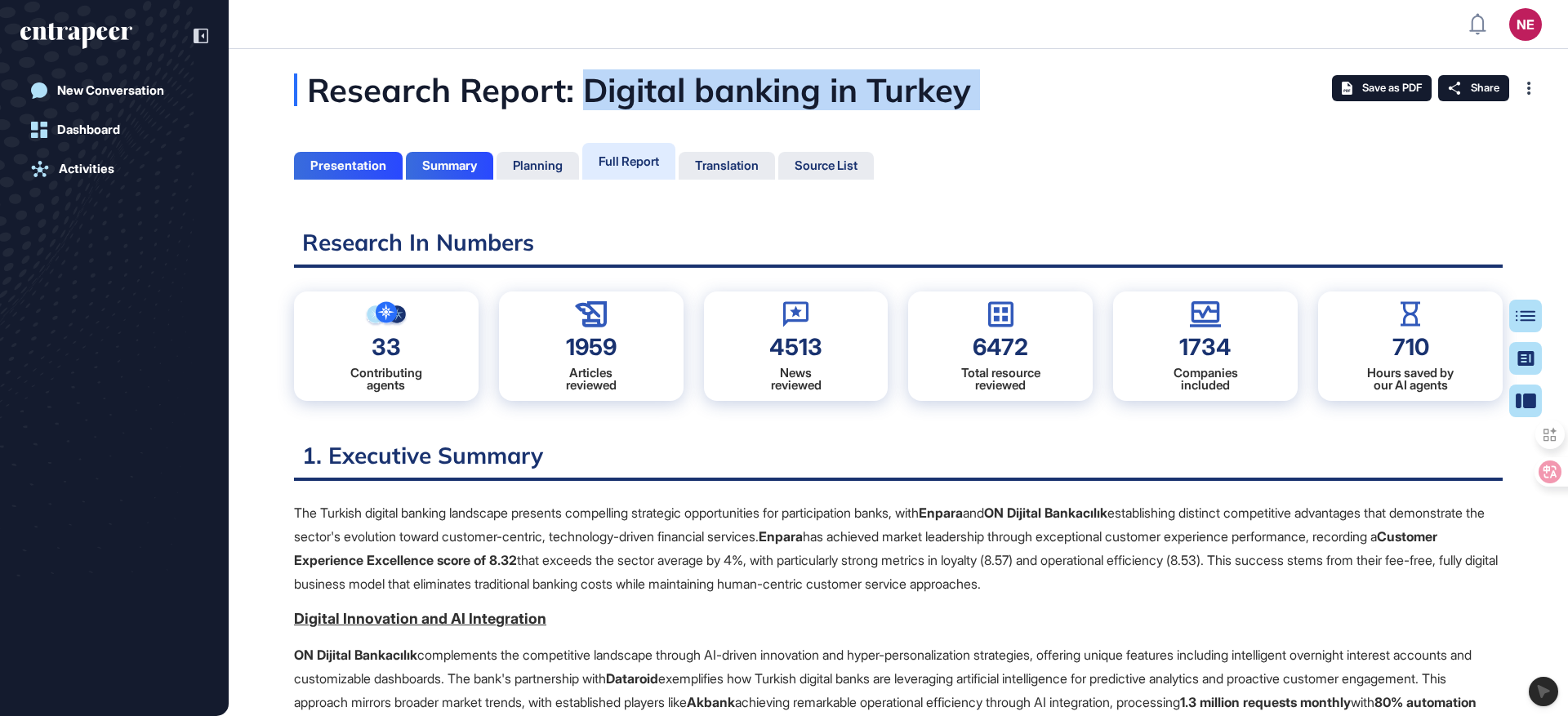 scroll, scrollTop: 716, scrollLeft: 1568, axis: both 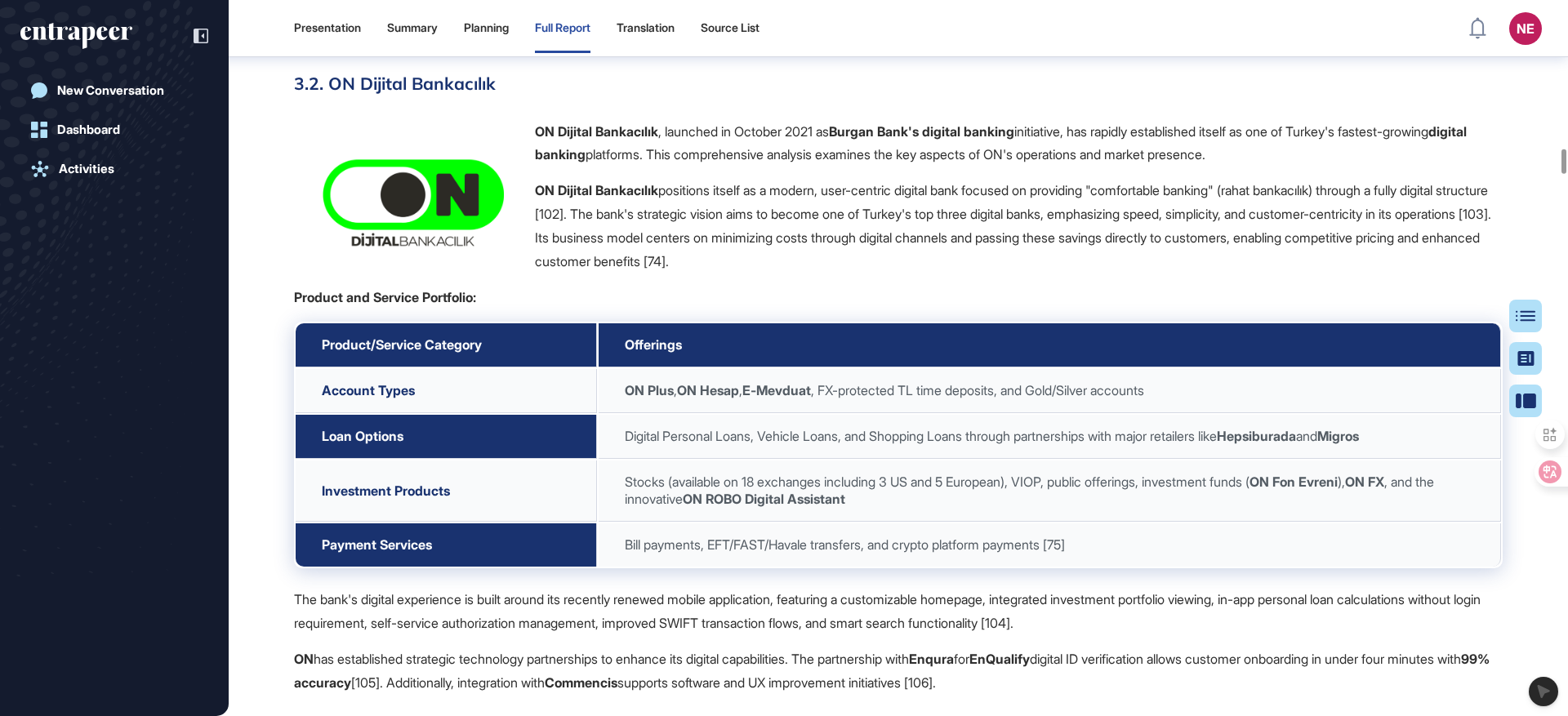 click on "Section References 1 13 15 25 42 47 67 72 73 95 96 97 98 99 100 101" 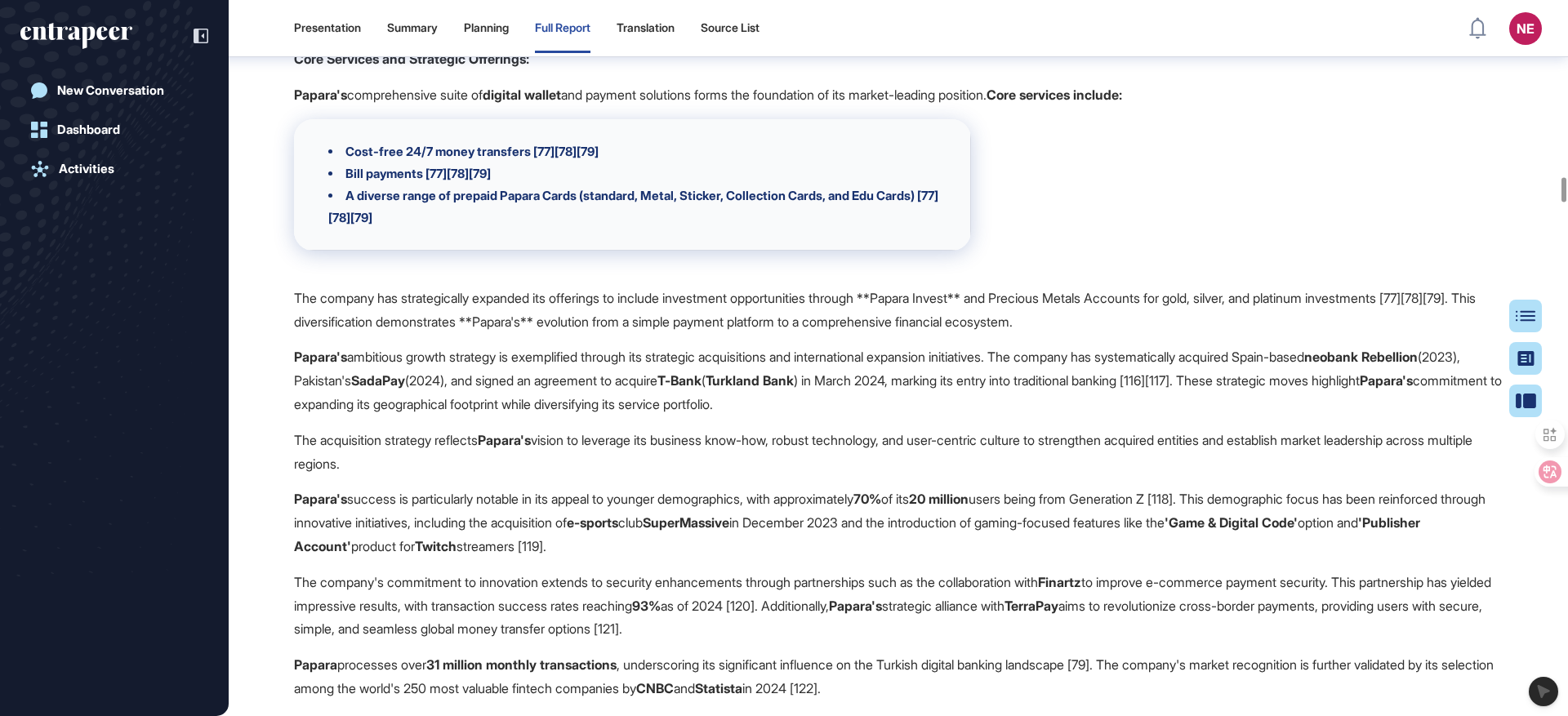 scroll, scrollTop: 23830, scrollLeft: 0, axis: vertical 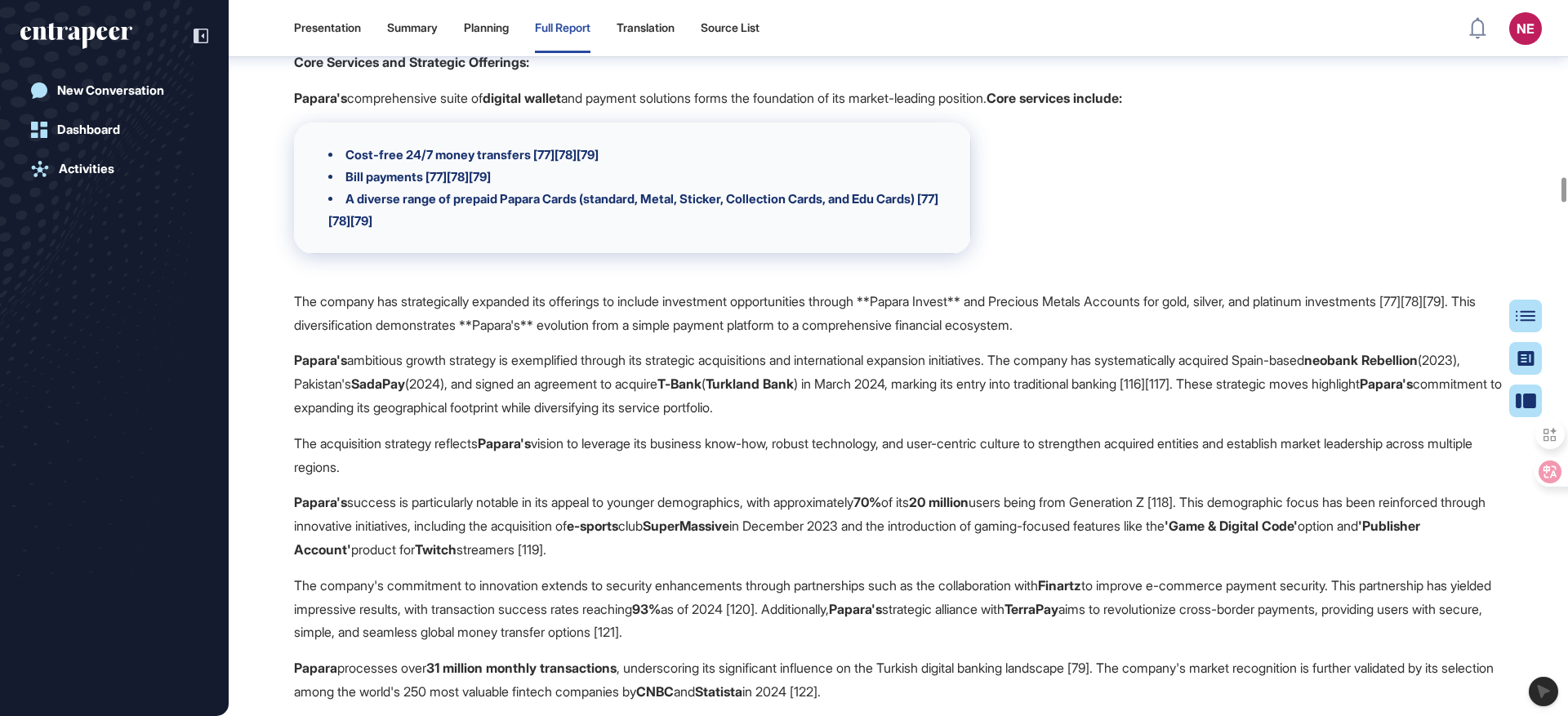 click on "Section References 33 36 41 63 74 75 76 102 103 104 105 106 107 108 109 110 111 112 113" 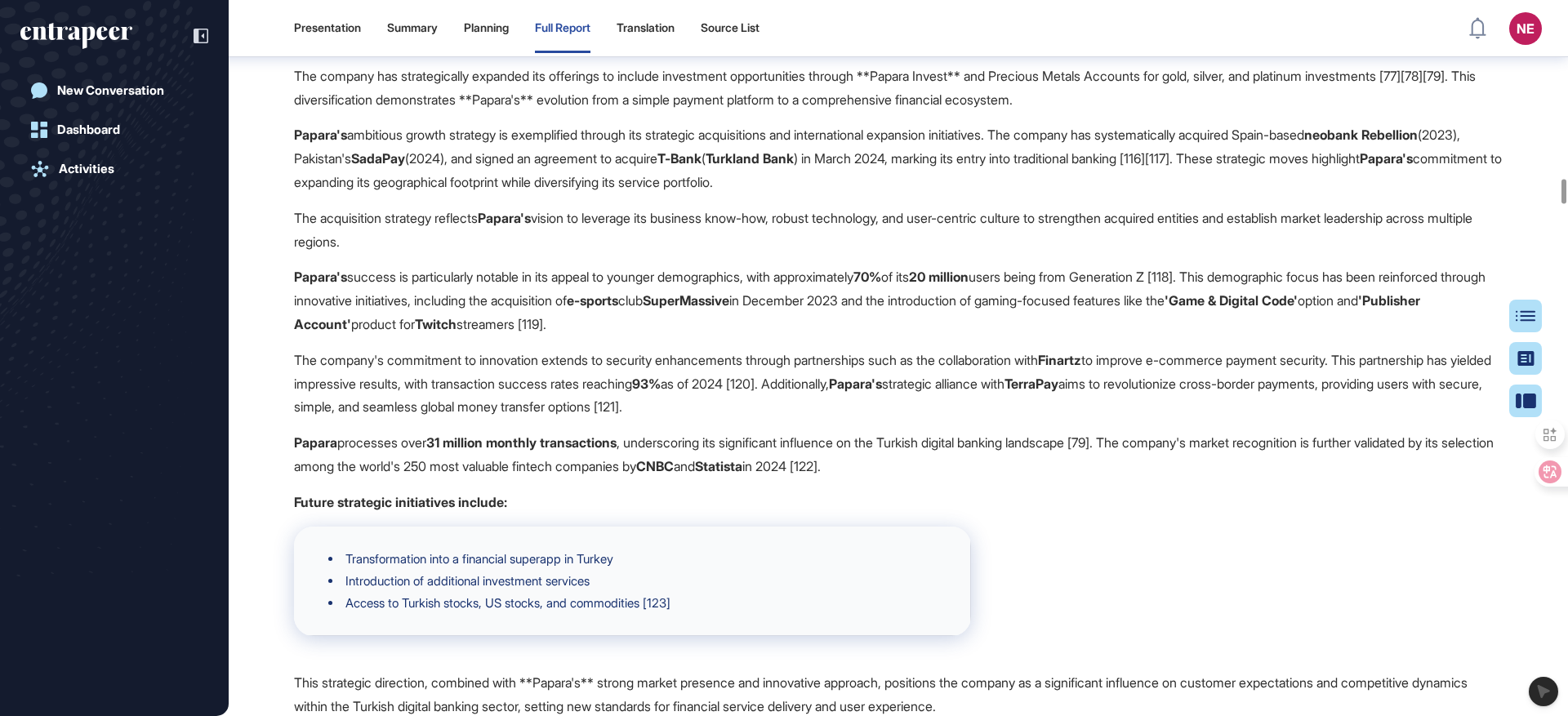 scroll, scrollTop: 24041, scrollLeft: 0, axis: vertical 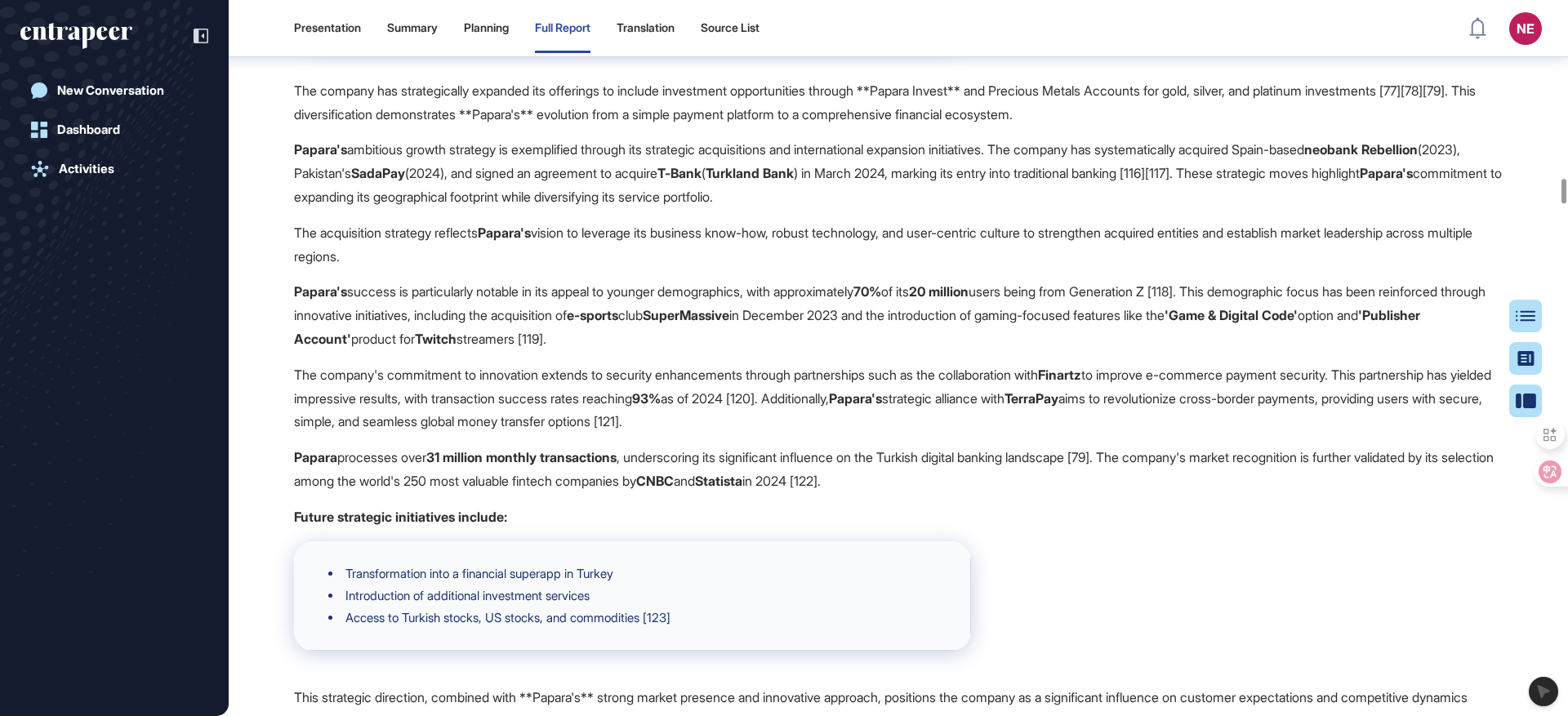 click on "3.3. Papara" at bounding box center (898, -385) 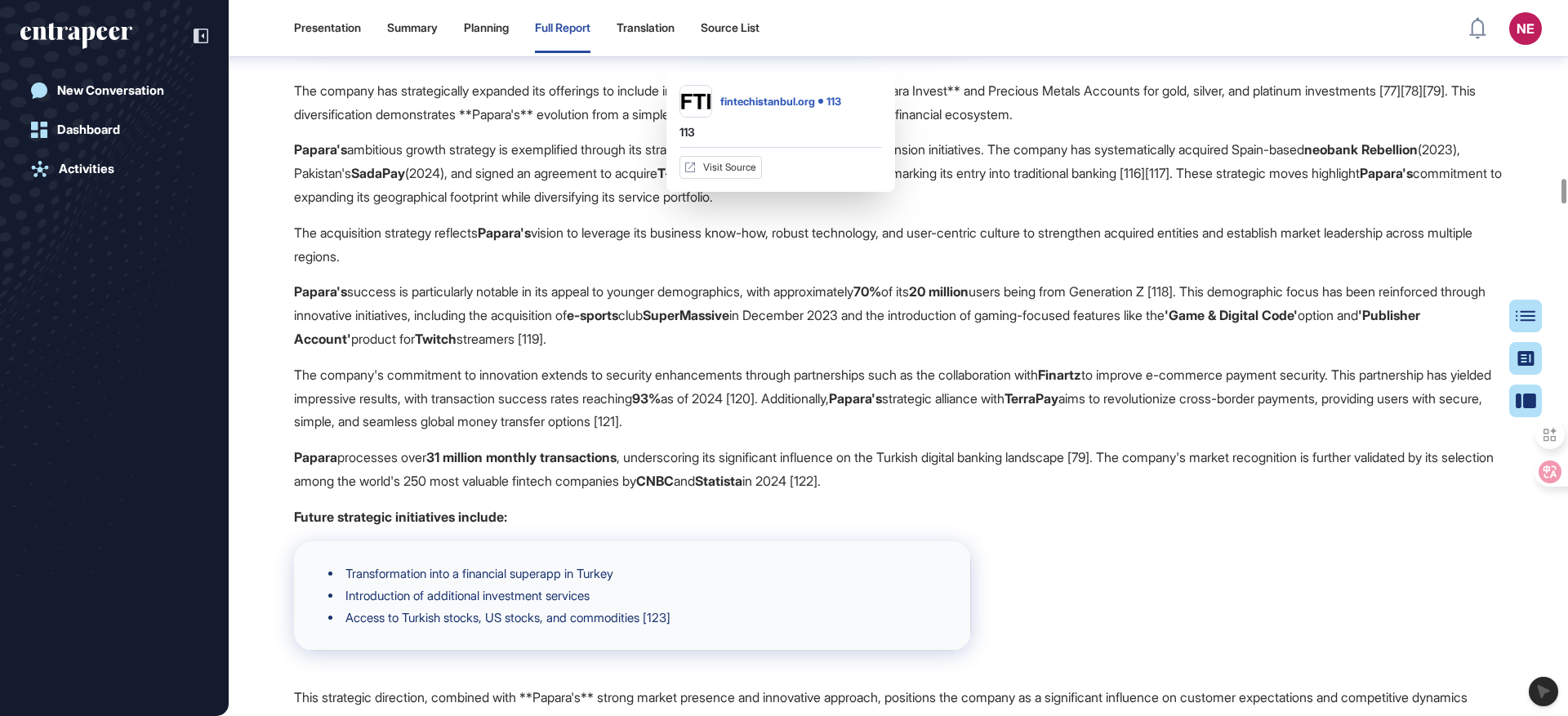 click on "113" at bounding box center (791, -435) 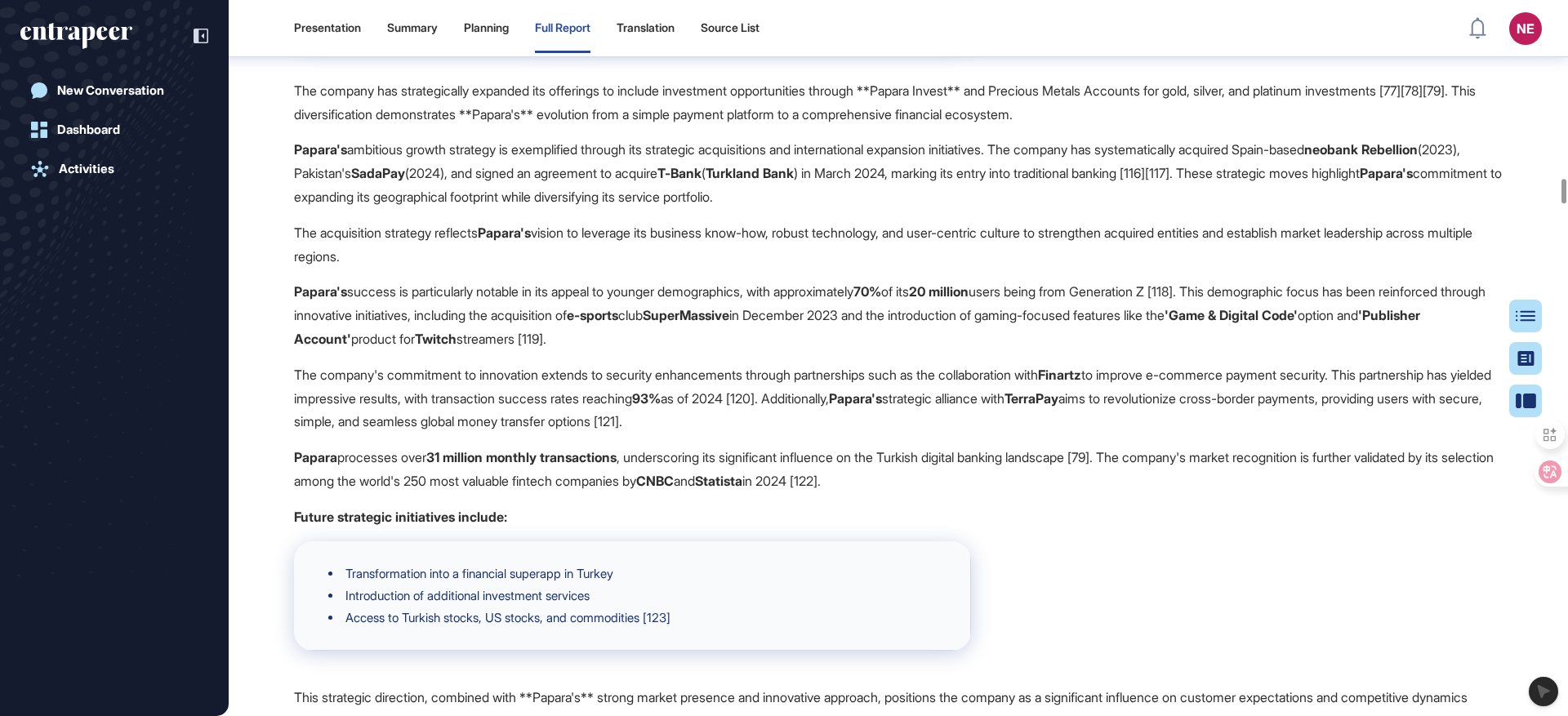 click on "Key Insights for Kuveyt Türk Katılım Bankası Turkish Digital Banking Landscape:  The market emphasizes  user-centric design ,  cost efficiency , and  seamless digital experiences . Pioneers like Enpara set the standard for fee-free, mobile-first banking, achieving high customer satisfaction through organic recommendations. This highlights that a  clear value proposition  and an  intuitive digital journey  are paramount for customer acquisition and retention. Other players like ON Dijital Bankacılık and Papara reinforce this trend with competitive pricing, rapid digital onboarding, and a focus on user comfort, making  ease of access  and  transparent cost structures  non-negotiable for success. AI & Digital Ecosystems: The Next Frontier:  The pervasive integration of Artificial Intelligence (AI) and the development of comprehensive digital ecosystems are defining the future. Leading banks leverage AI for  hyper-personalization ,  predictive analytics , and  proactive customer engagement  and  ." 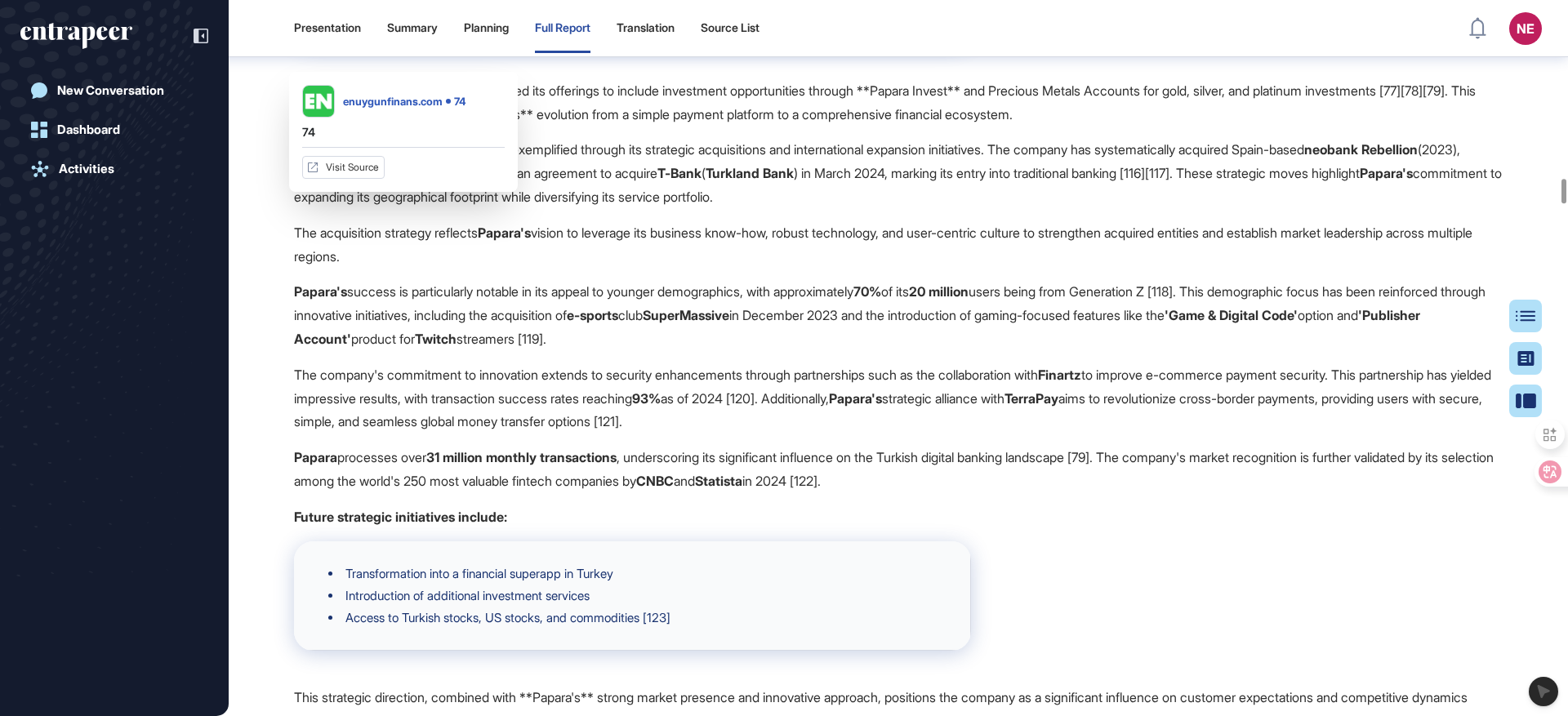 click on "ON Dijital Bankacılık , launched in October 2021 as  Burgan Bank's   digital banking  initiative, has rapidly established itself as one of Turkey's fastest-growing  digital banking  platforms. This comprehensive analysis examines the key aspects of ON's operations and market presence.  ON Dijital Bankacılık  positions itself as a modern, user-centric digital bank focused on providing "comfortable banking" (rahat bankacılık) through a fully digital structure [102]. The bank's strategic vision aims to become one of Turkey's top three digital banks, emphasizing speed, simplicity, and customer-centricity in its operations [103]. Its business model centers on minimizing costs through digital channels and passing these savings directly to customers, enabling competitive pricing and enhanced customer benefits [74]. Product and Service Portfolio: Product/Service Category Offerings Account Types ON Plus ,  ON Hesap ,  E-Mevduat , FX-protected TL time deposits, and Gold/Silver accounts Loan Options Hepsiburada" 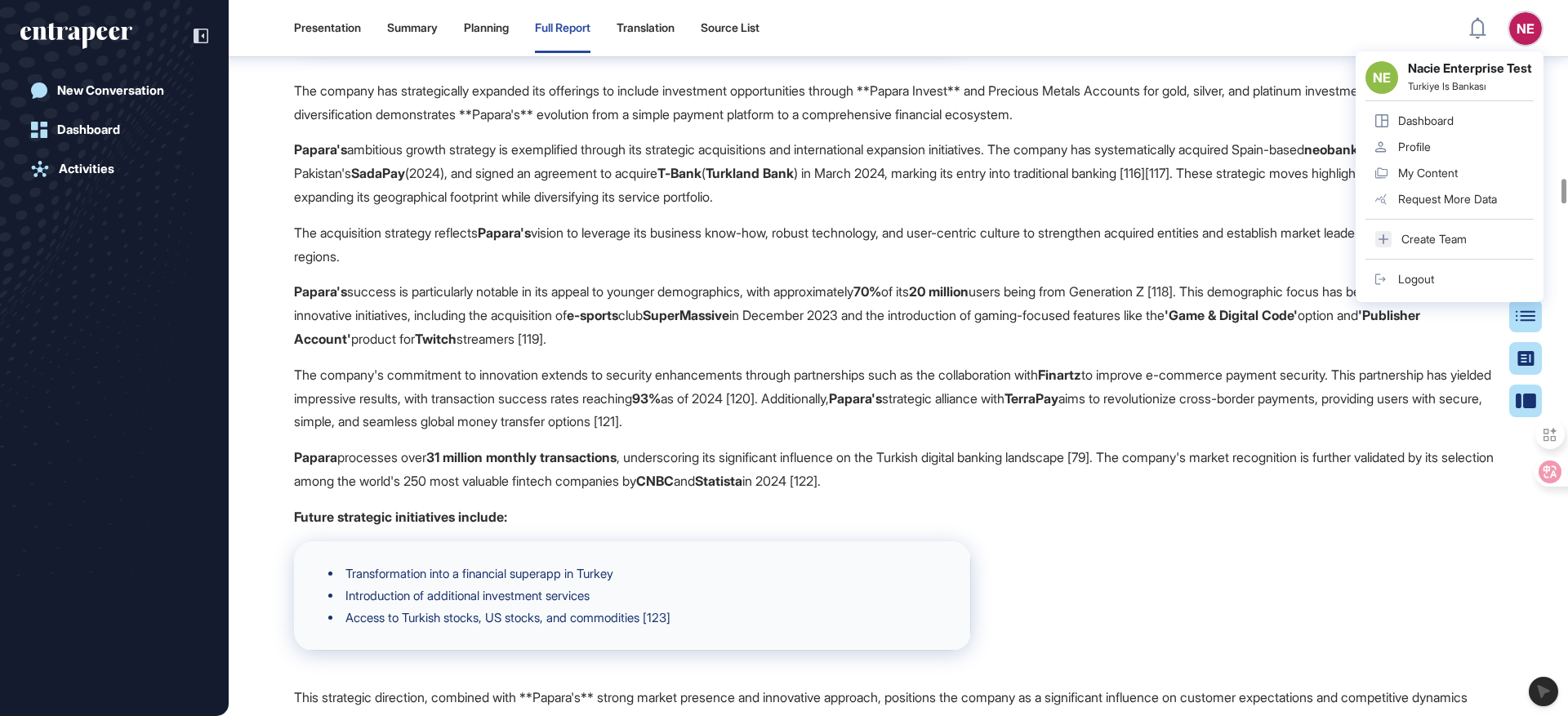 click on "NE" at bounding box center (1526, 29) 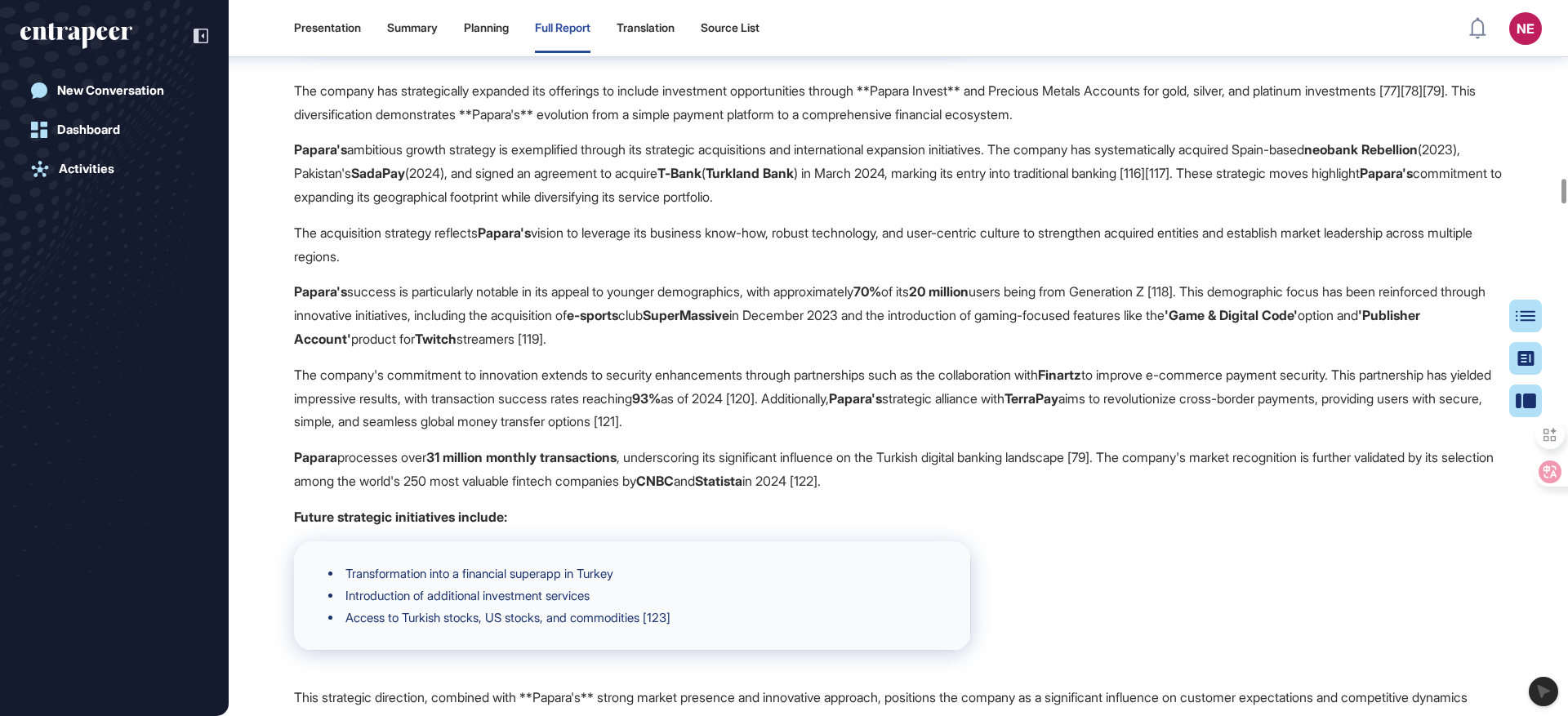 click on "ON Dijital Bankacılık , launched in October 2021 as  Burgan Bank's   digital banking  initiative, has rapidly established itself as one of Turkey's fastest-growing  digital banking  platforms. This comprehensive analysis examines the key aspects of ON's operations and market presence.  ON Dijital Bankacılık  positions itself as a modern, user-centric digital bank focused on providing "comfortable banking" (rahat bankacılık) through a fully digital structure [102]. The bank's strategic vision aims to become one of Turkey's top three digital banks, emphasizing speed, simplicity, and customer-centricity in its operations [103]. Its business model centers on minimizing costs through digital channels and passing these savings directly to customers, enabling competitive pricing and enhanced customer benefits [74]. Product and Service Portfolio: Product/Service Category Offerings Account Types ON Plus ,  ON Hesap ,  E-Mevduat , FX-protected TL time deposits, and Gold/Silver accounts Loan Options Hepsiburada" 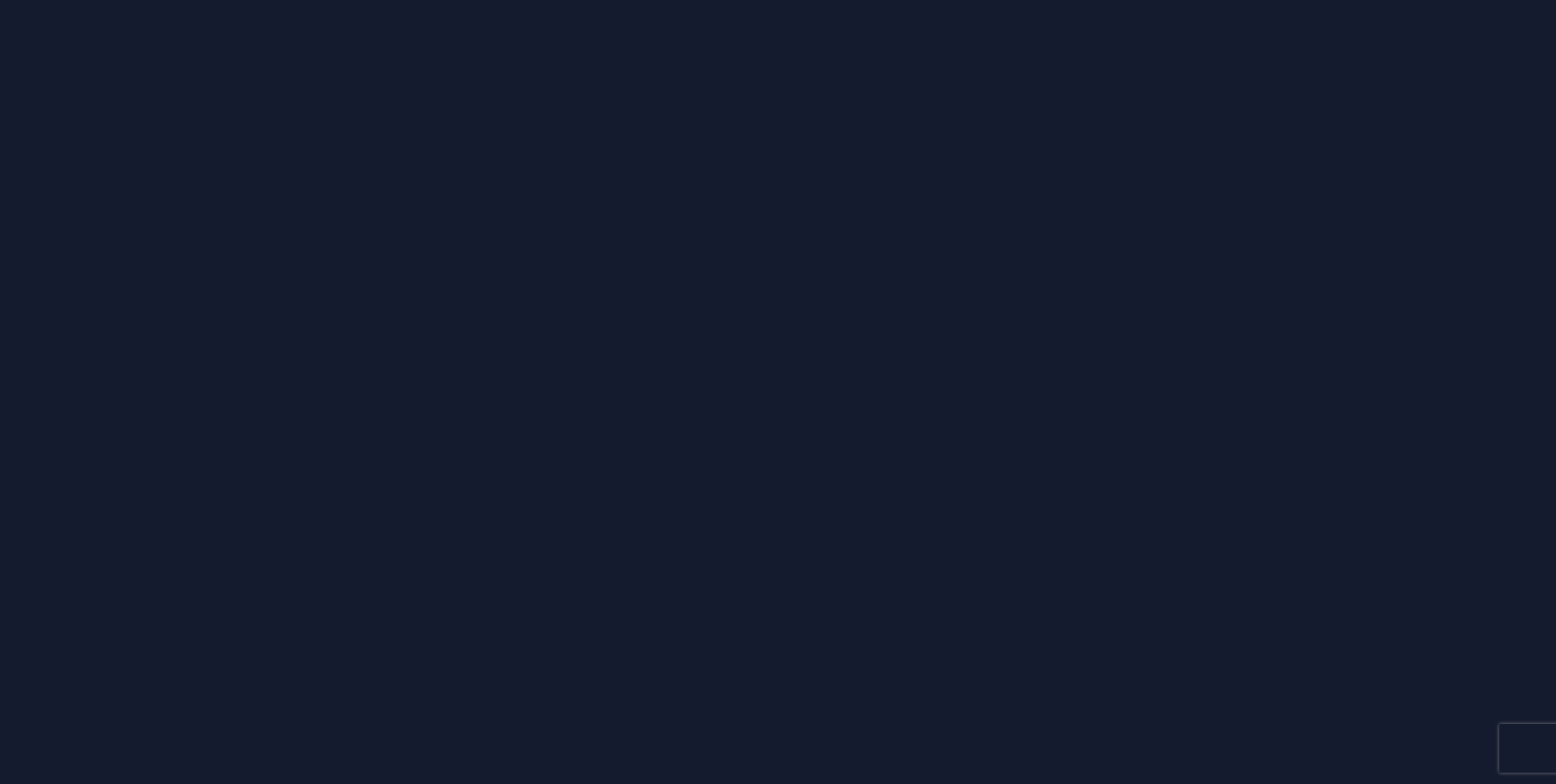 scroll, scrollTop: 0, scrollLeft: 0, axis: both 